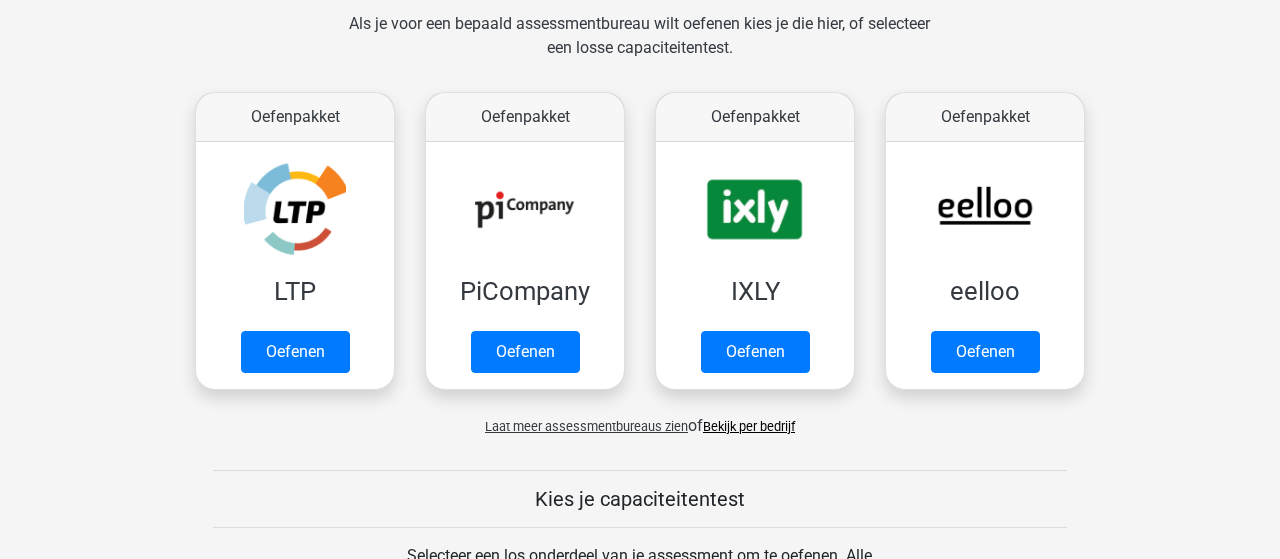 scroll, scrollTop: 312, scrollLeft: 0, axis: vertical 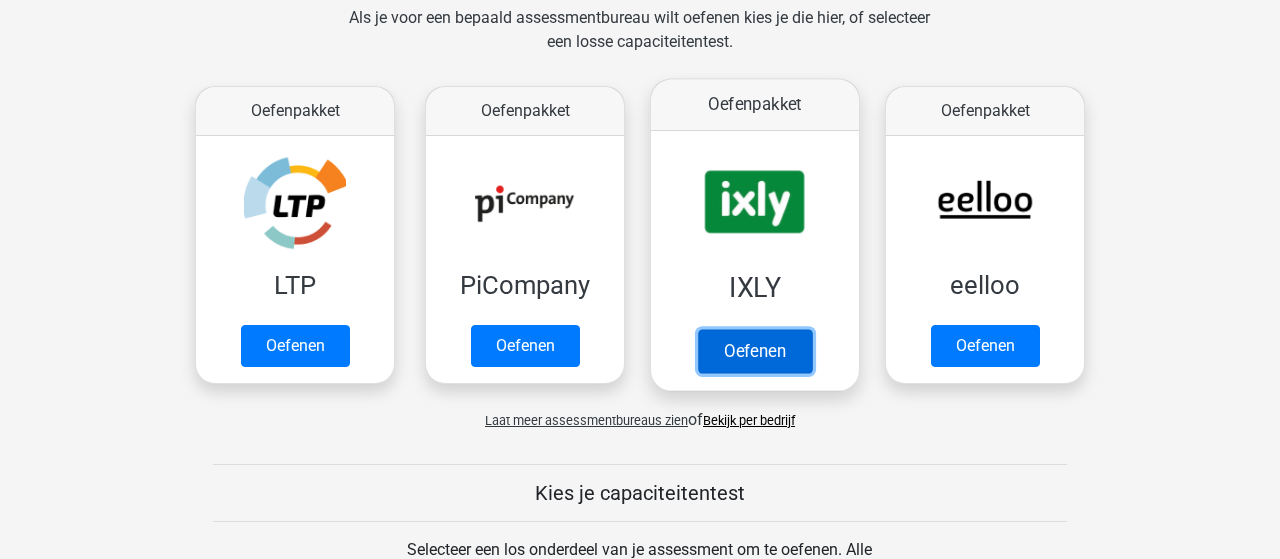 click on "Oefenen" at bounding box center [755, 351] 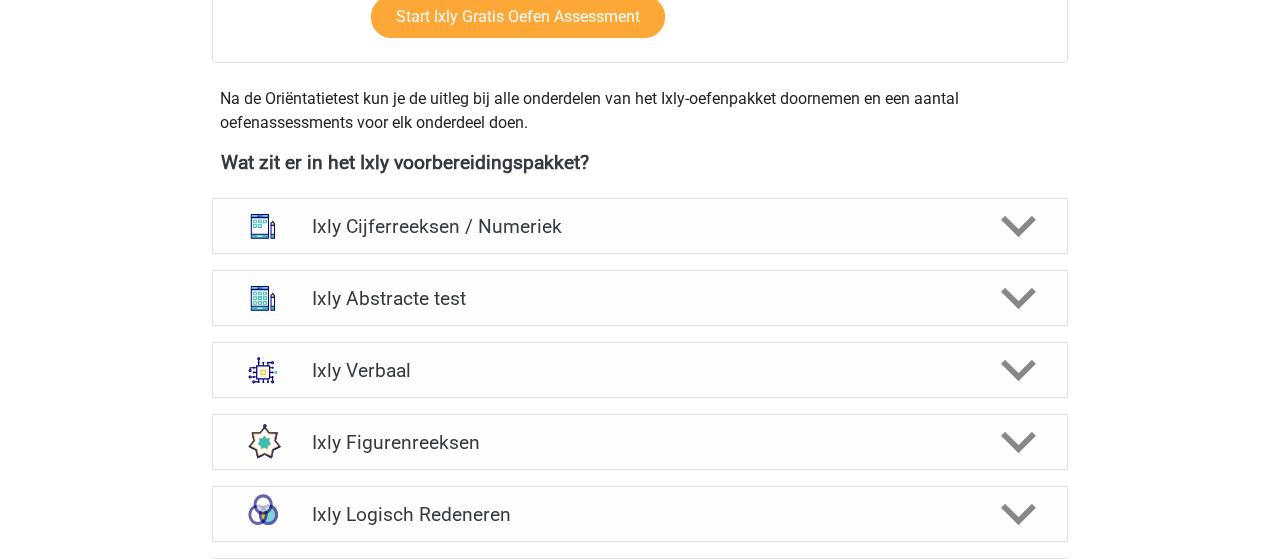 scroll, scrollTop: 728, scrollLeft: 0, axis: vertical 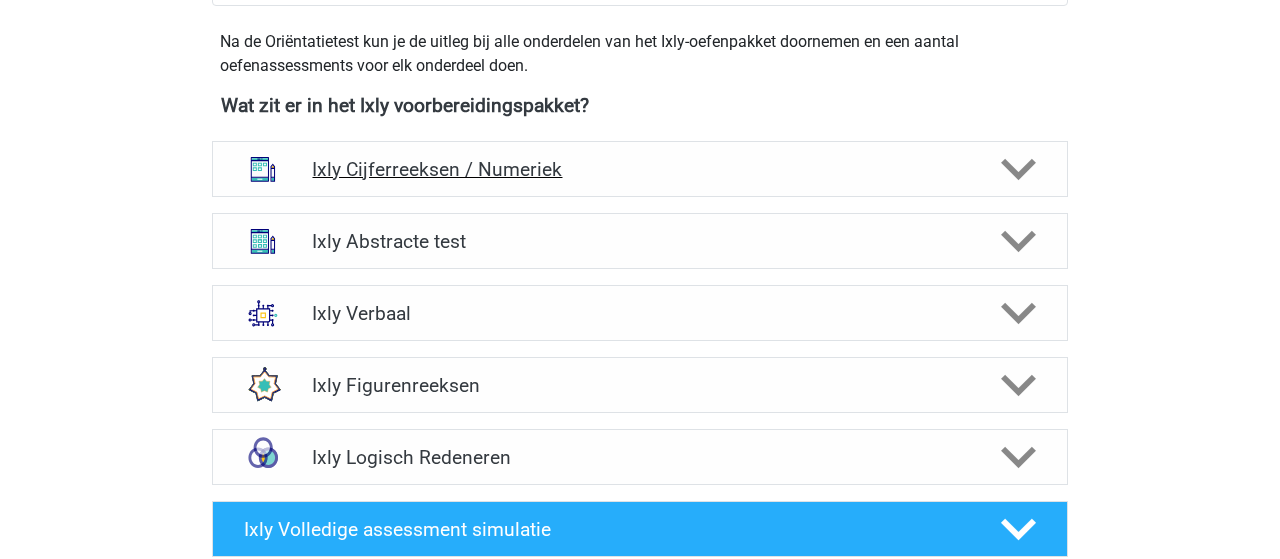 click on "Ixly Cijferreeksen / Numeriek" at bounding box center (639, 169) 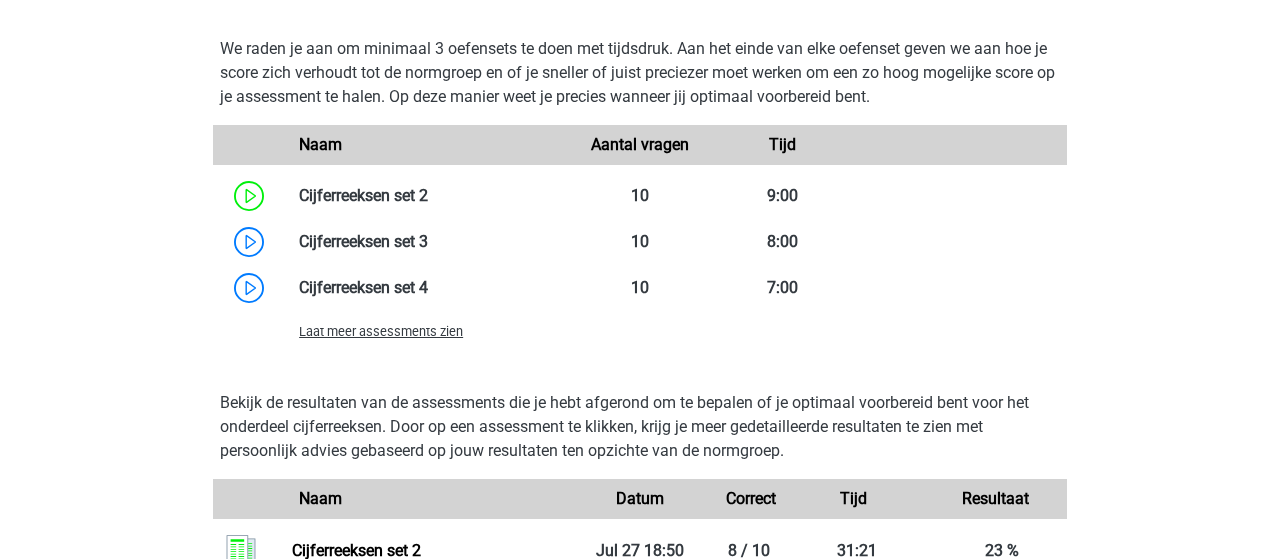 scroll, scrollTop: 1560, scrollLeft: 0, axis: vertical 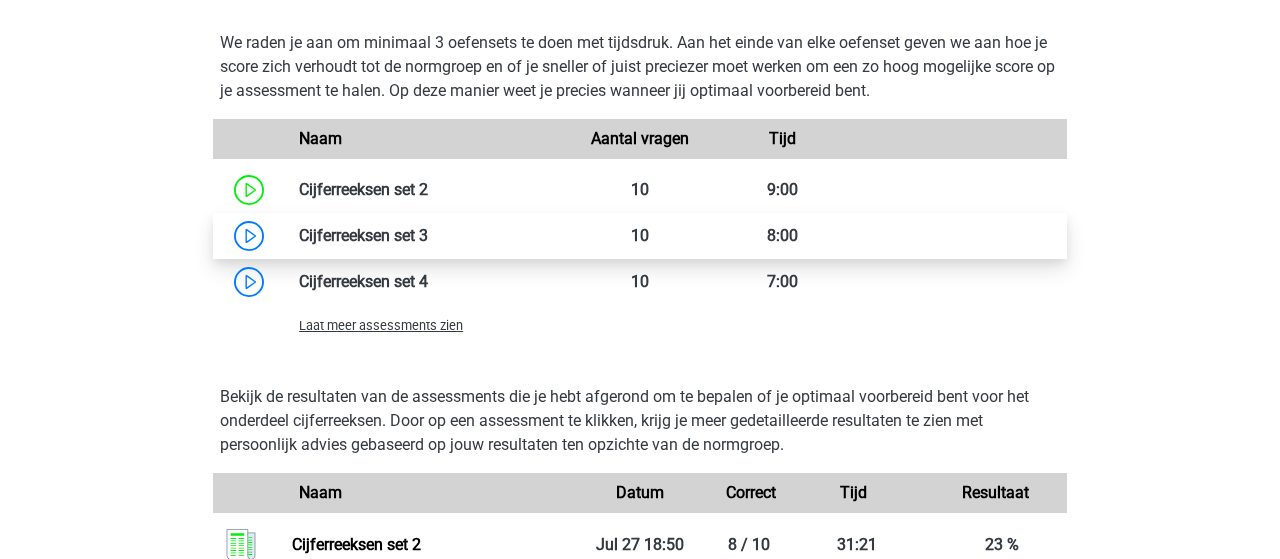 click at bounding box center (428, 235) 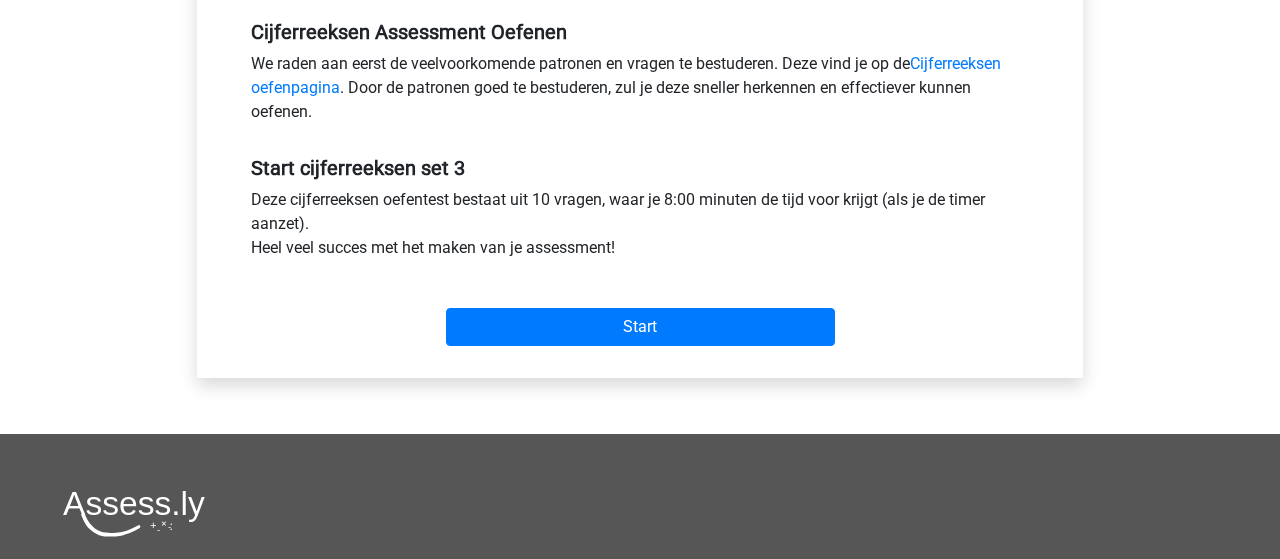 scroll, scrollTop: 624, scrollLeft: 0, axis: vertical 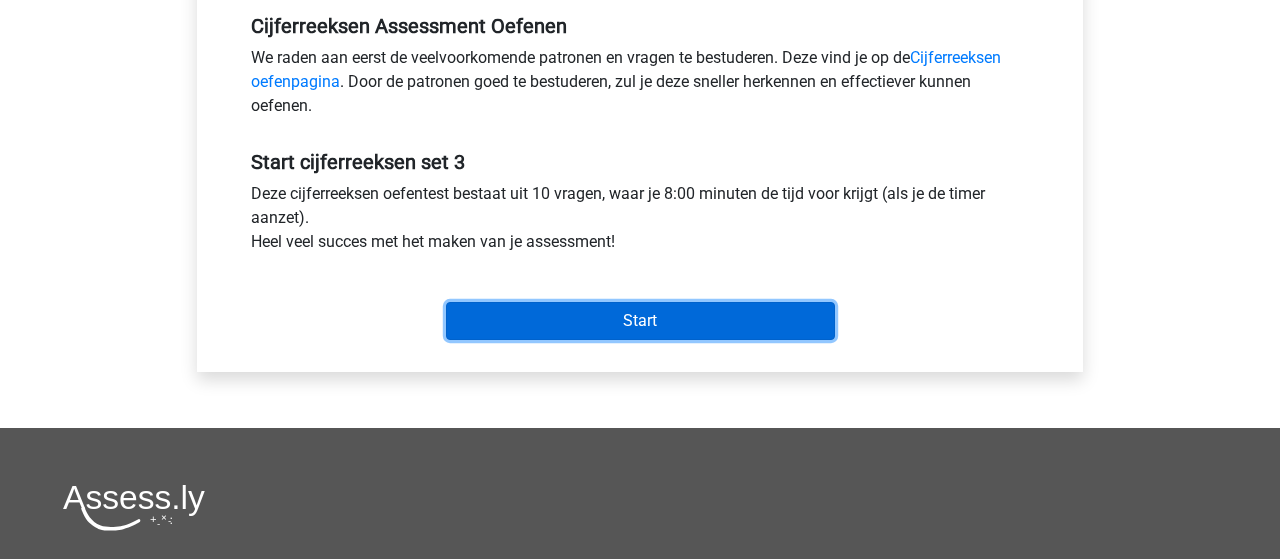 click on "Start" at bounding box center [640, 321] 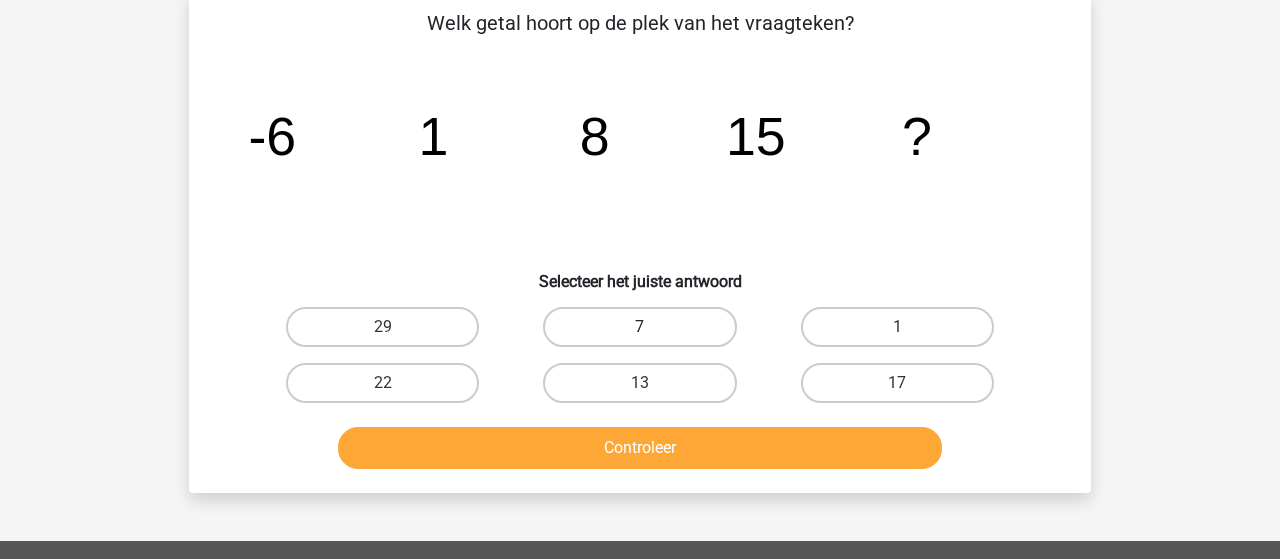scroll, scrollTop: 104, scrollLeft: 0, axis: vertical 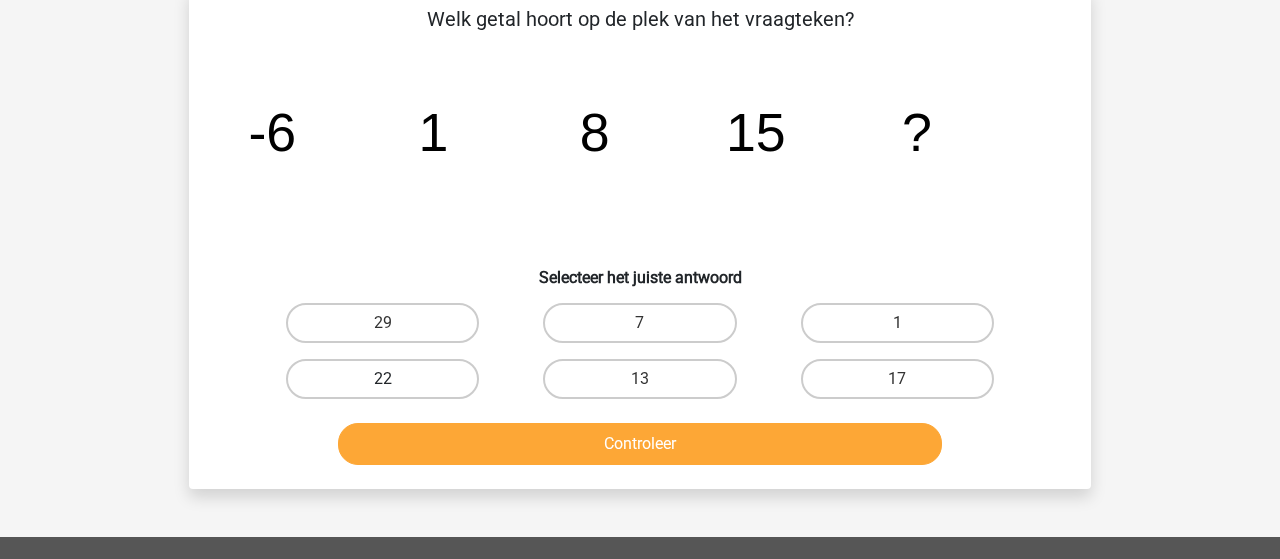 click on "22" at bounding box center (382, 379) 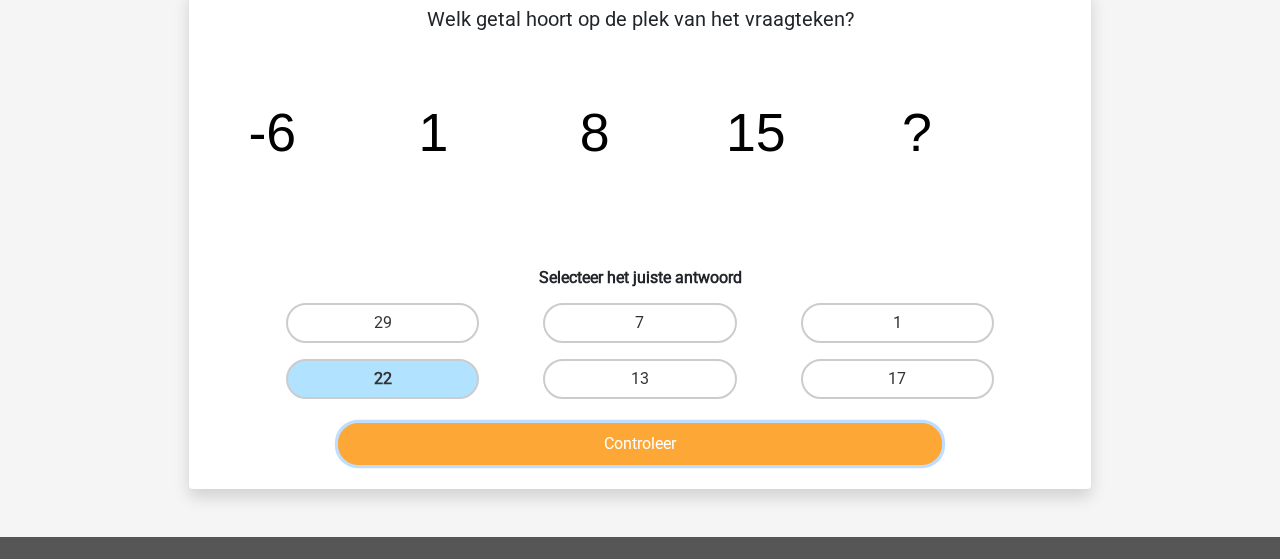 click on "Controleer" at bounding box center (640, 444) 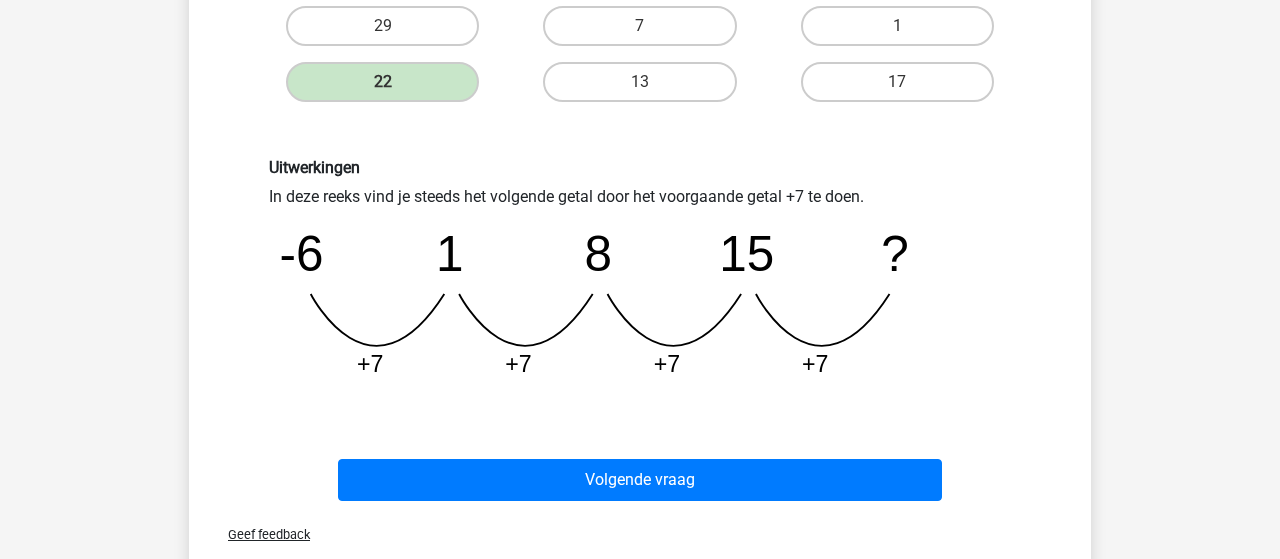 scroll, scrollTop: 416, scrollLeft: 0, axis: vertical 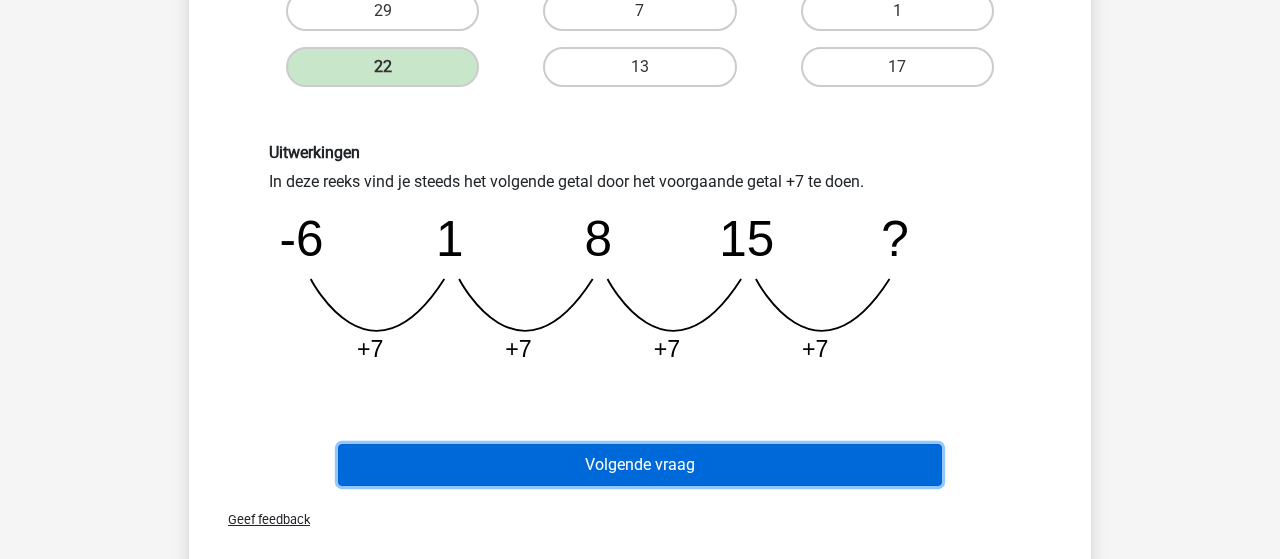 click on "Volgende vraag" at bounding box center [640, 465] 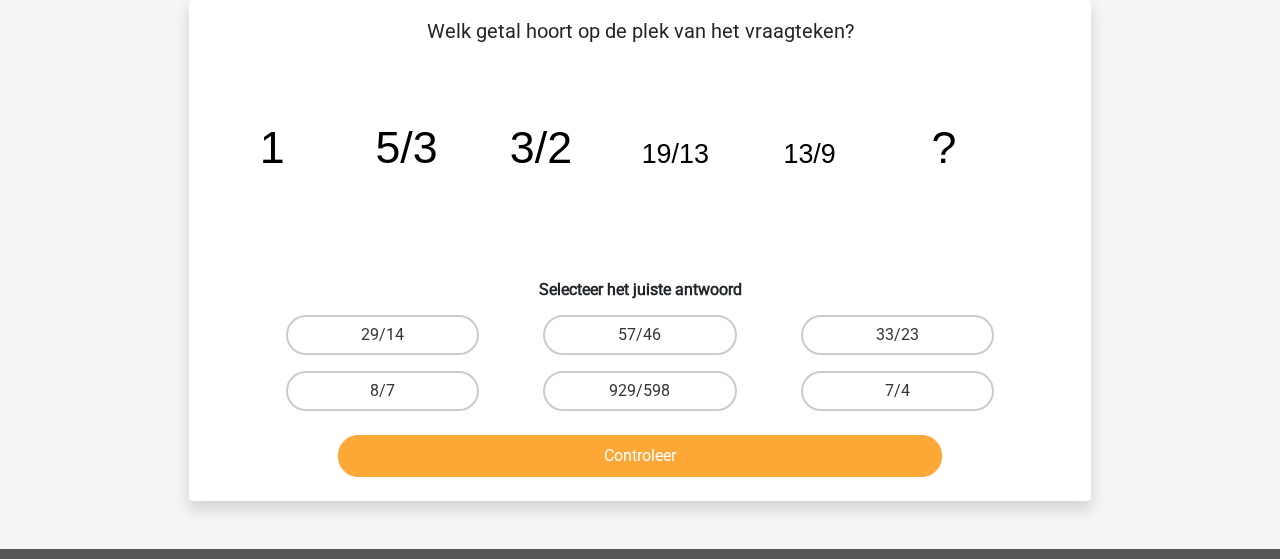 scroll, scrollTop: 92, scrollLeft: 0, axis: vertical 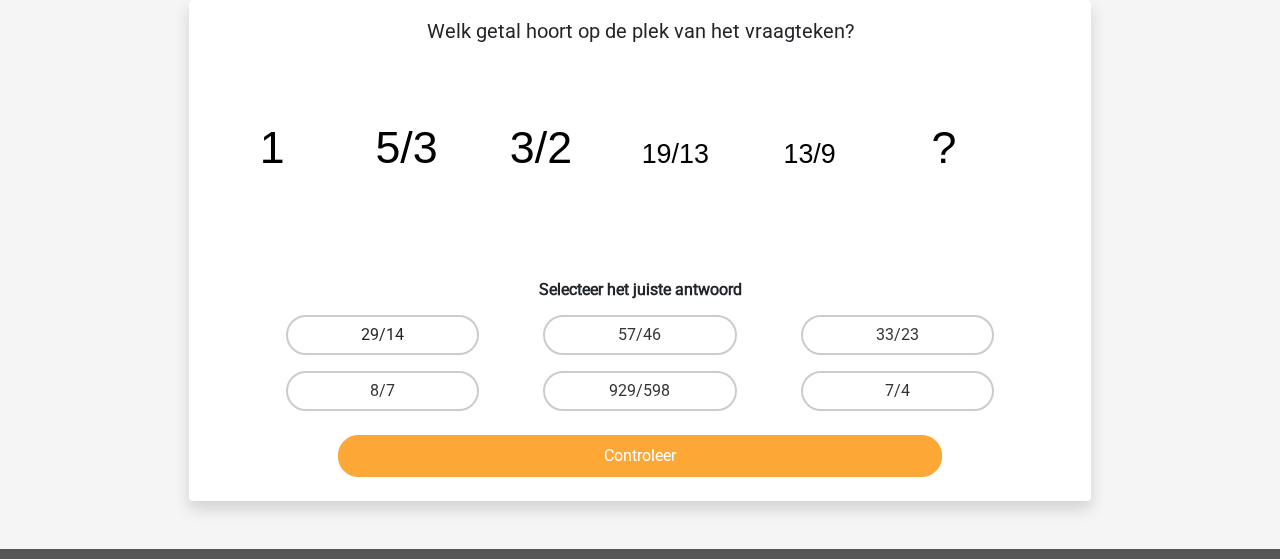 click on "29/14" at bounding box center (382, 335) 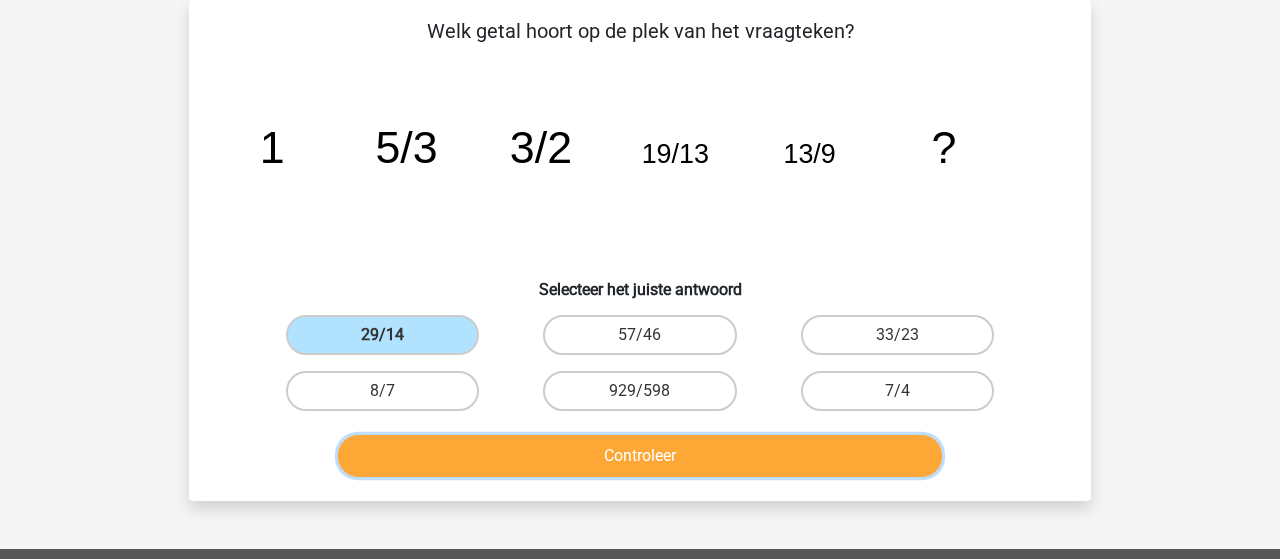 click on "Controleer" at bounding box center [640, 456] 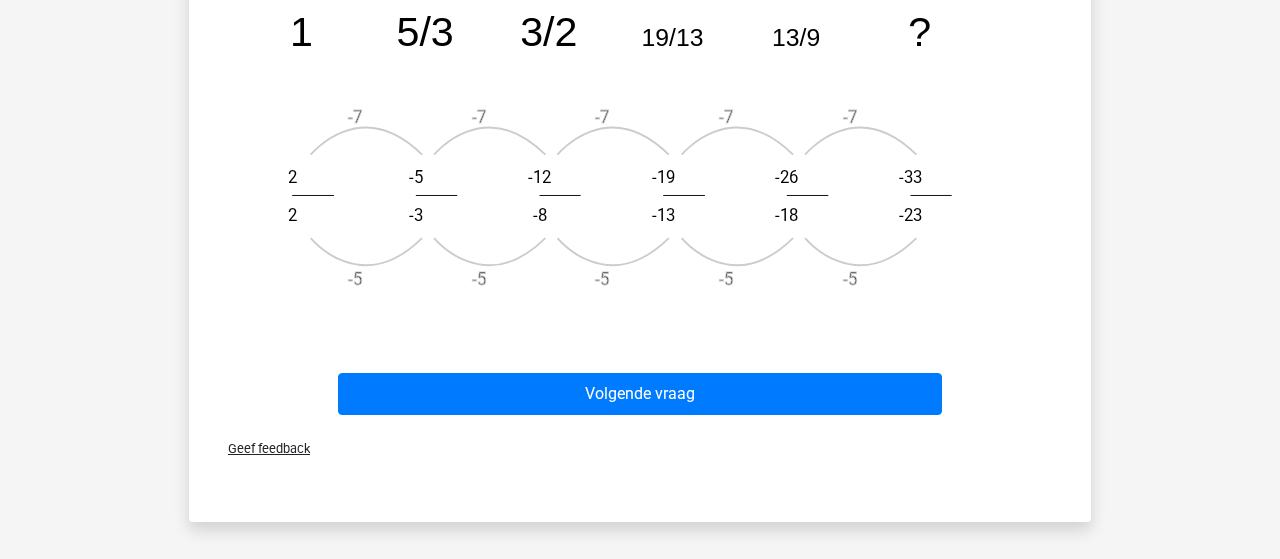 scroll, scrollTop: 820, scrollLeft: 0, axis: vertical 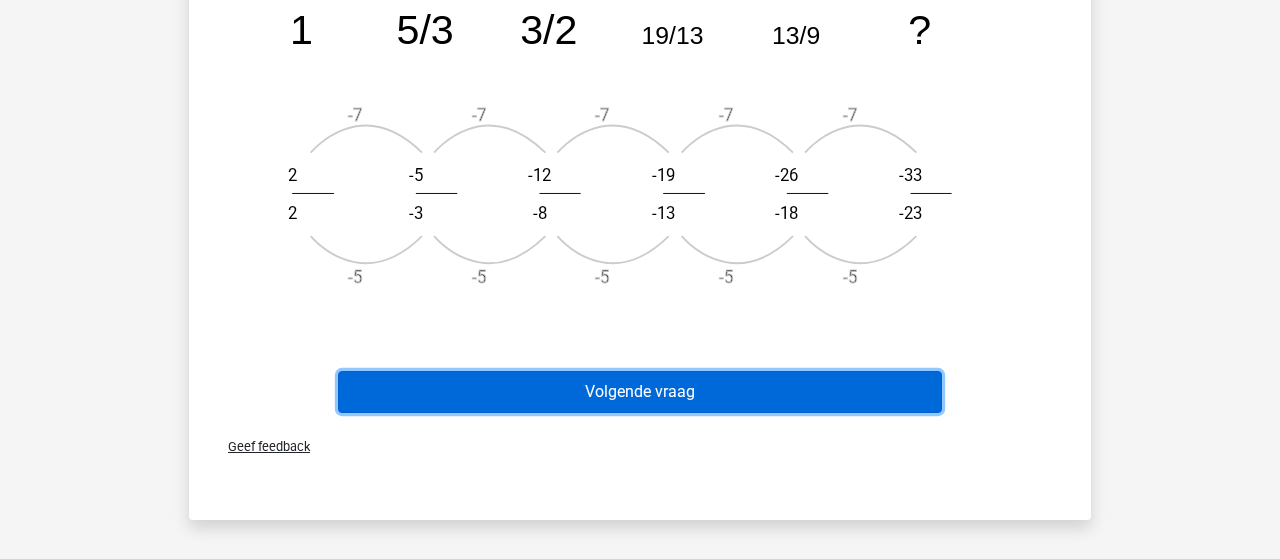 click on "Volgende vraag" at bounding box center (640, 392) 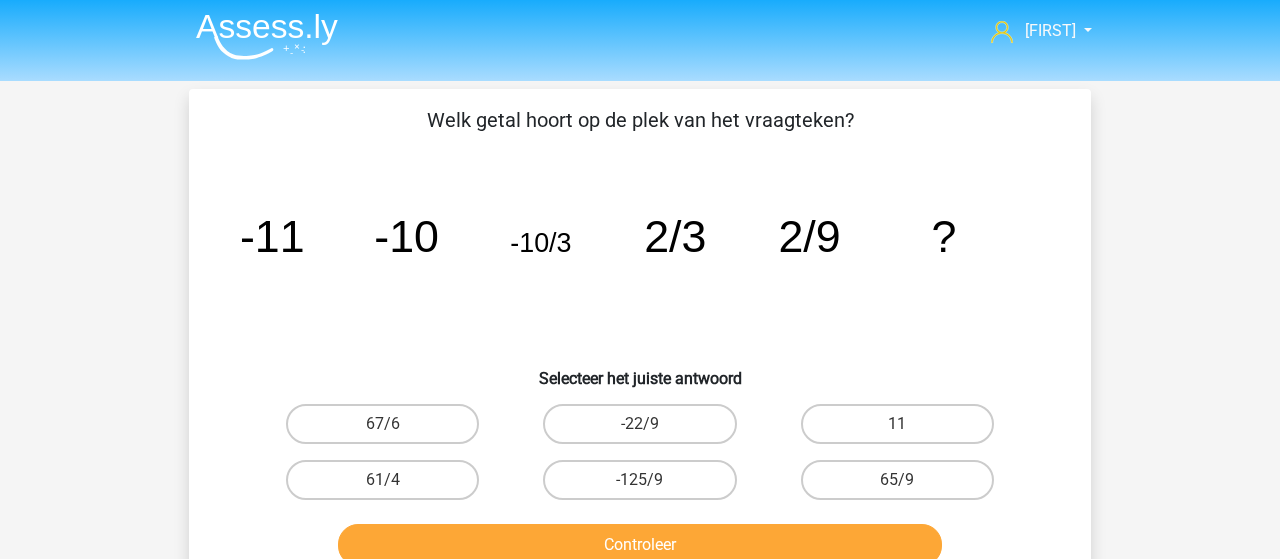 scroll, scrollTop: 0, scrollLeft: 0, axis: both 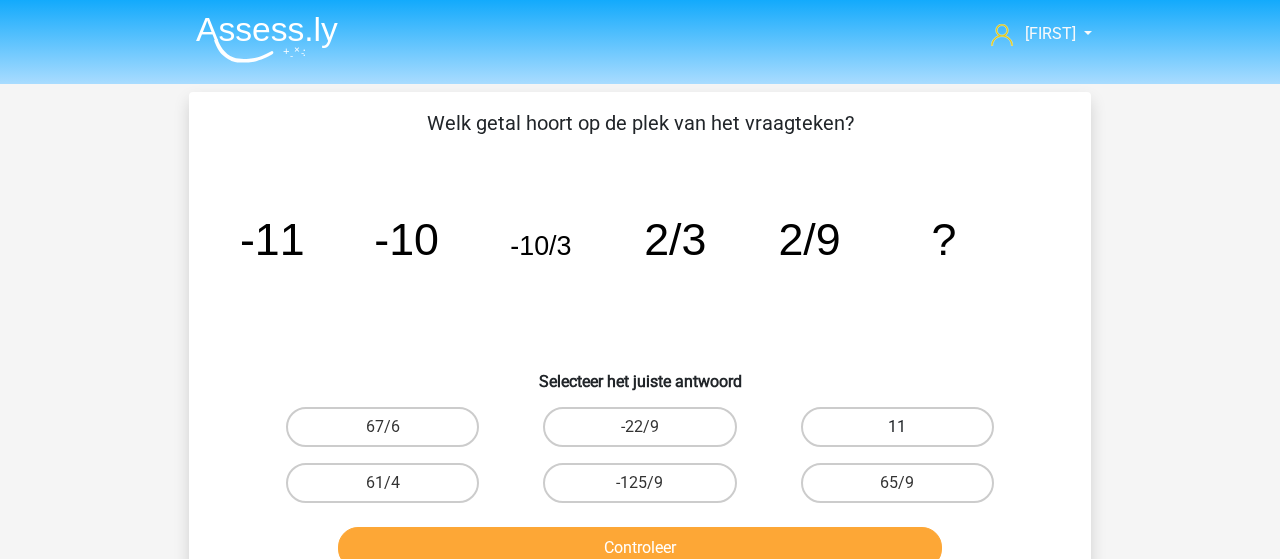 click on "11" at bounding box center [897, 427] 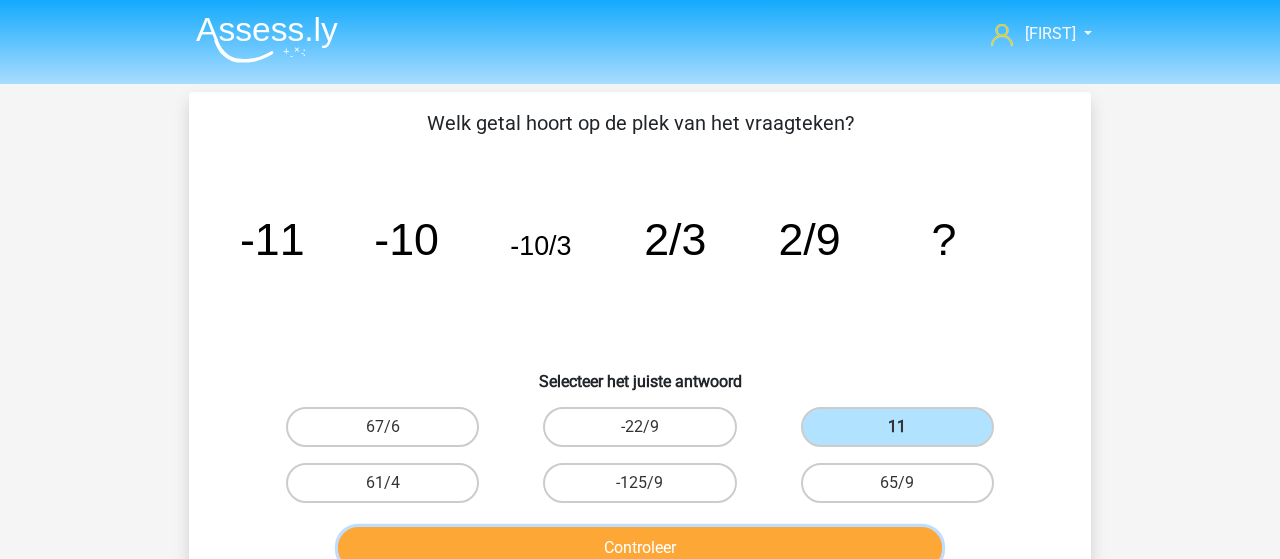 click on "Controleer" at bounding box center [640, 548] 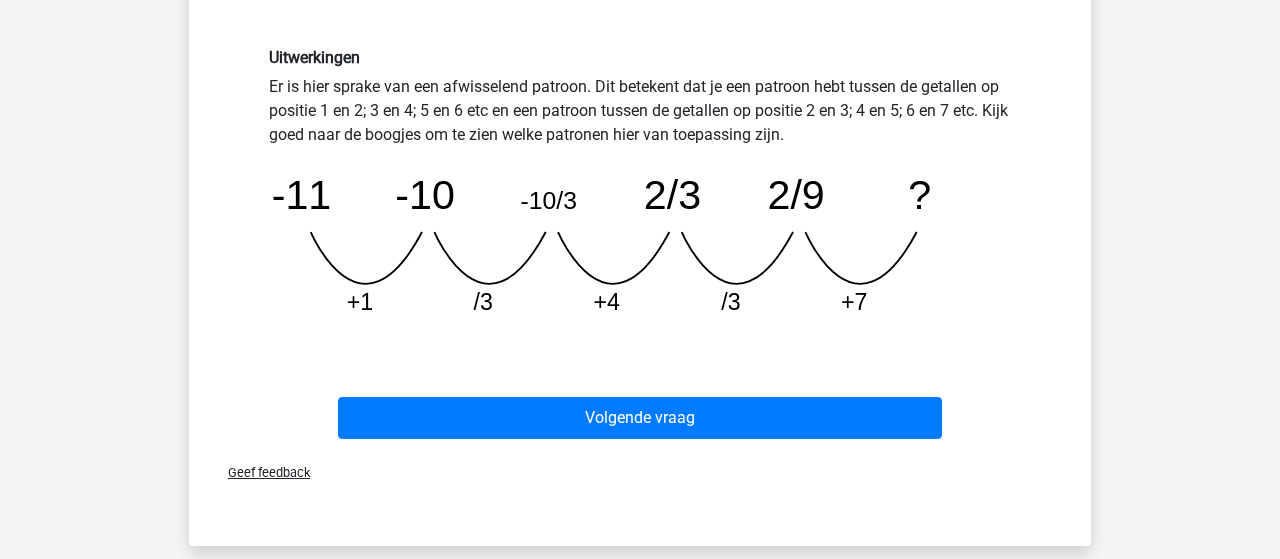 scroll, scrollTop: 520, scrollLeft: 0, axis: vertical 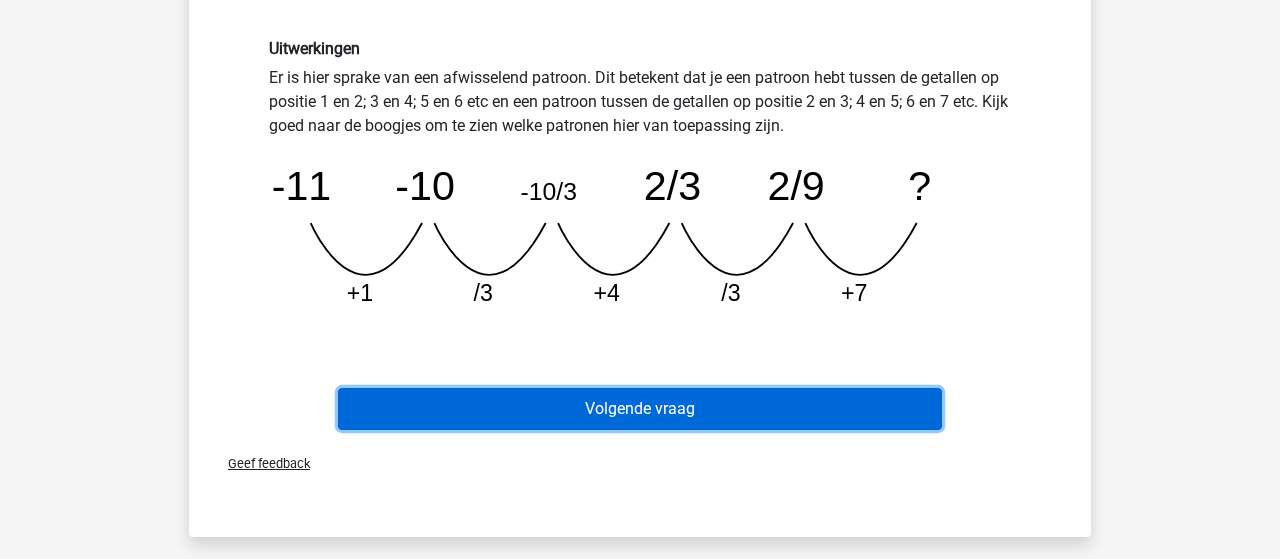 click on "Volgende vraag" at bounding box center [640, 409] 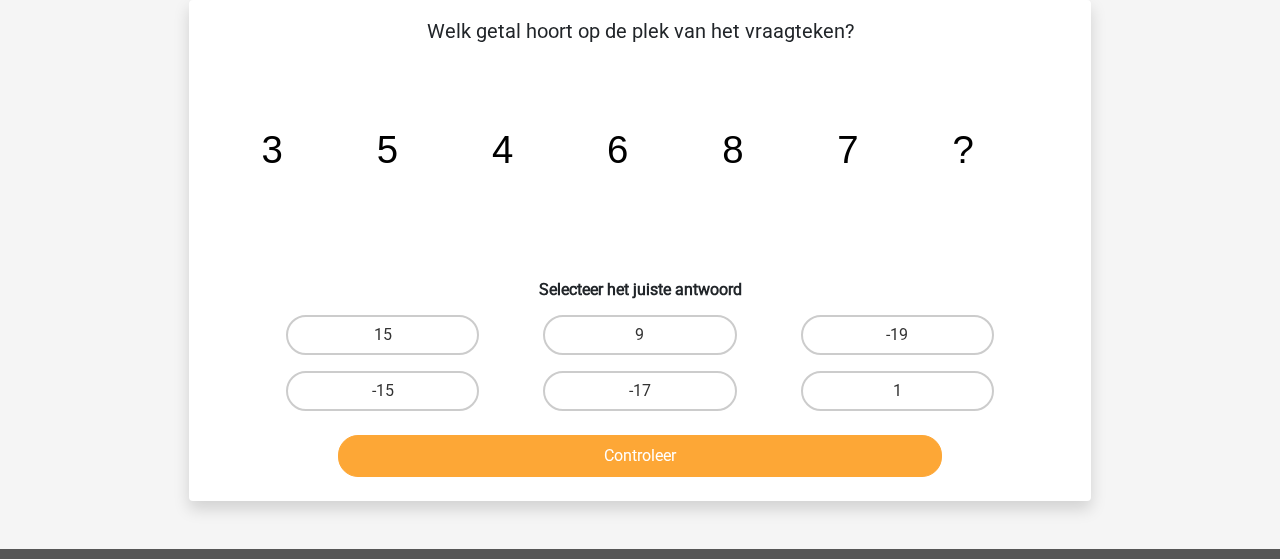 scroll, scrollTop: 92, scrollLeft: 0, axis: vertical 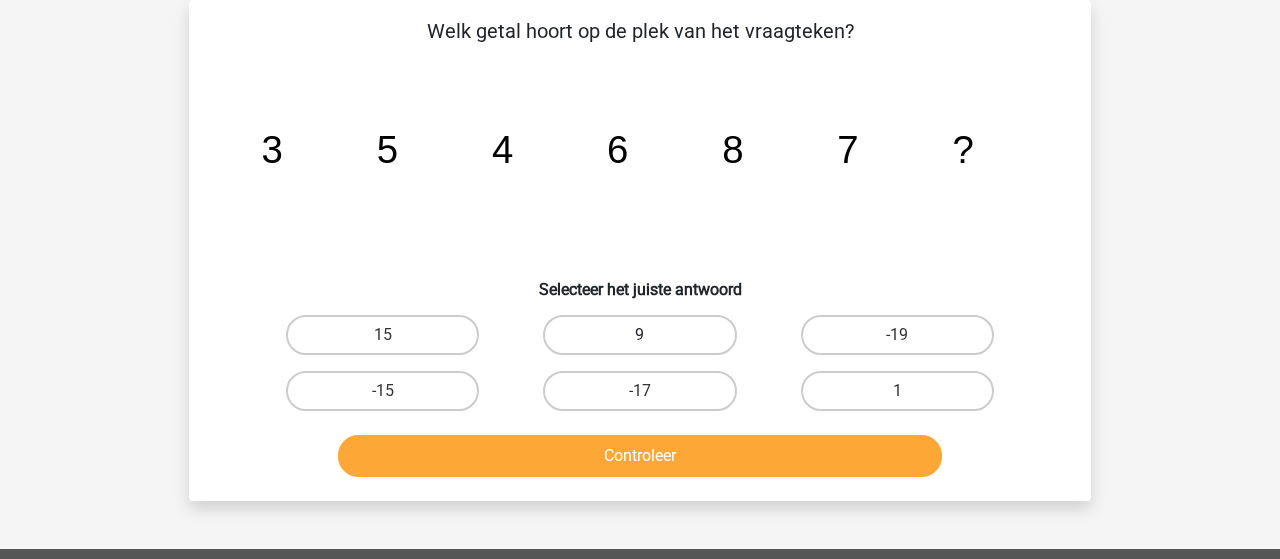 click on "9" at bounding box center (639, 335) 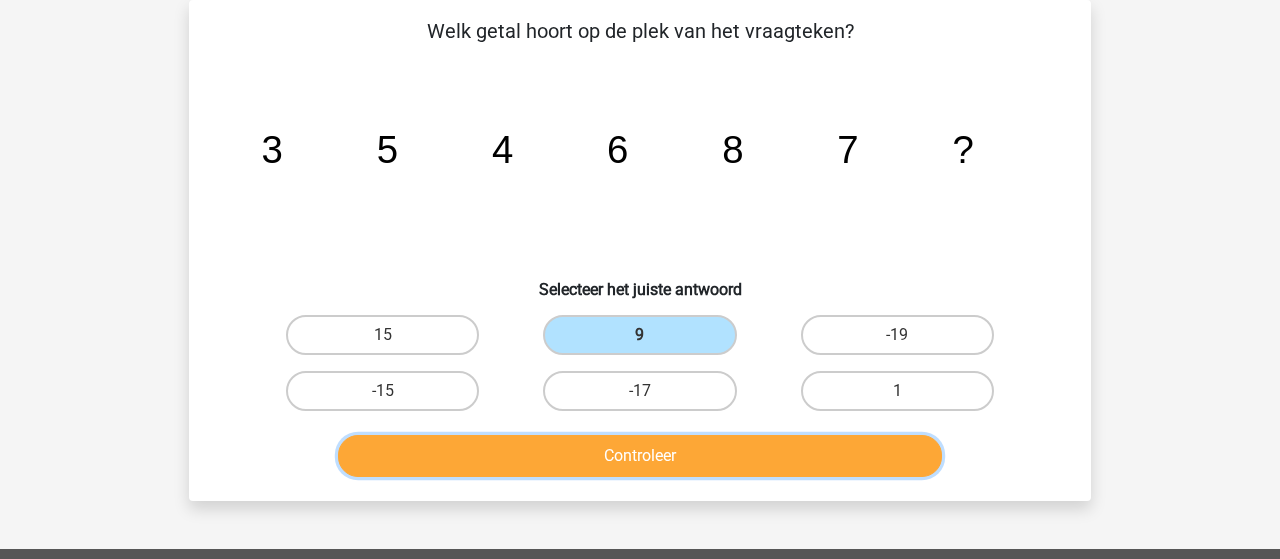 click on "Controleer" at bounding box center (640, 456) 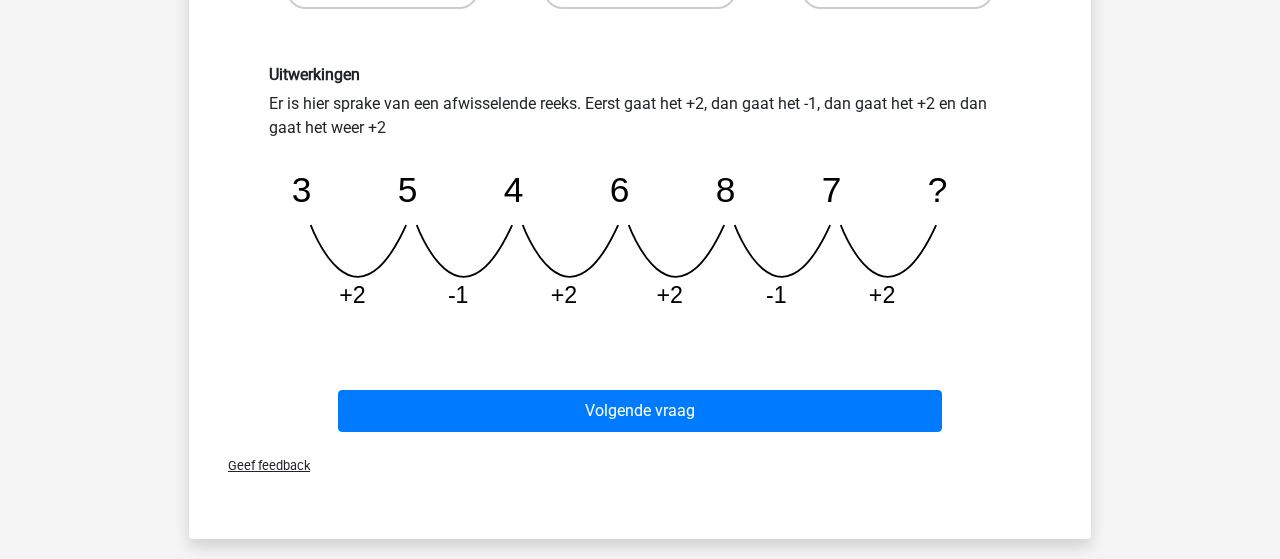 scroll, scrollTop: 508, scrollLeft: 0, axis: vertical 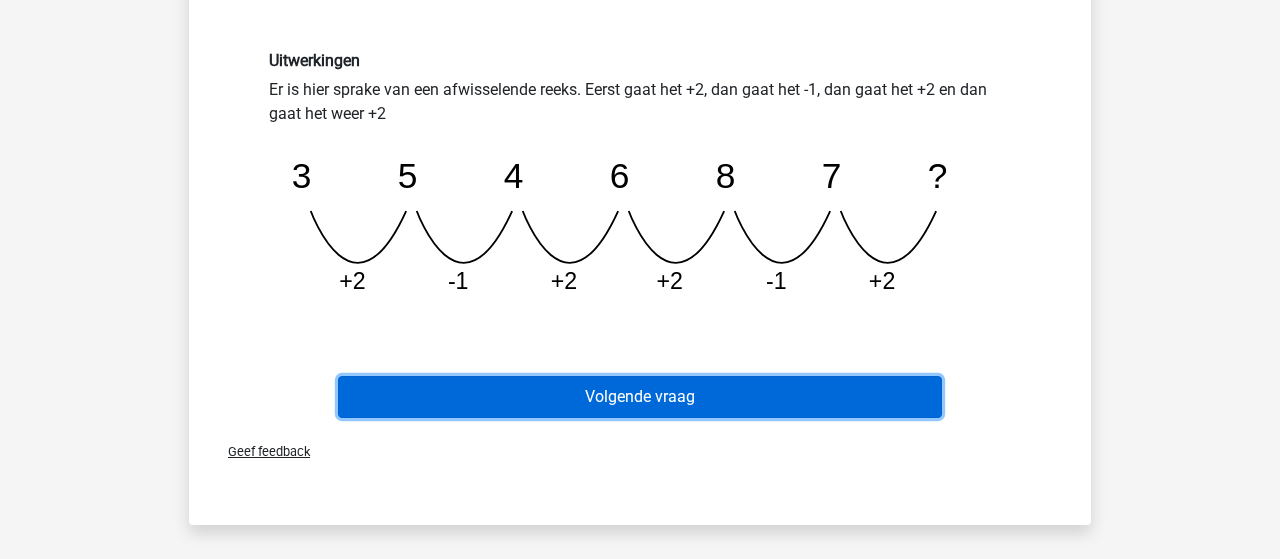click on "Volgende vraag" at bounding box center (640, 397) 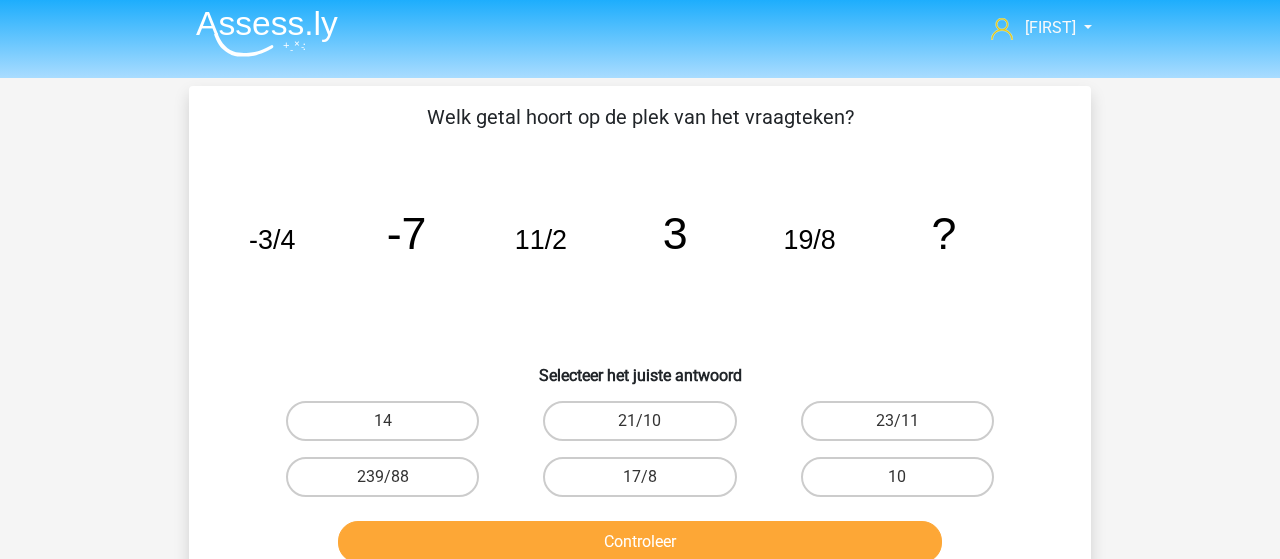 scroll, scrollTop: 0, scrollLeft: 0, axis: both 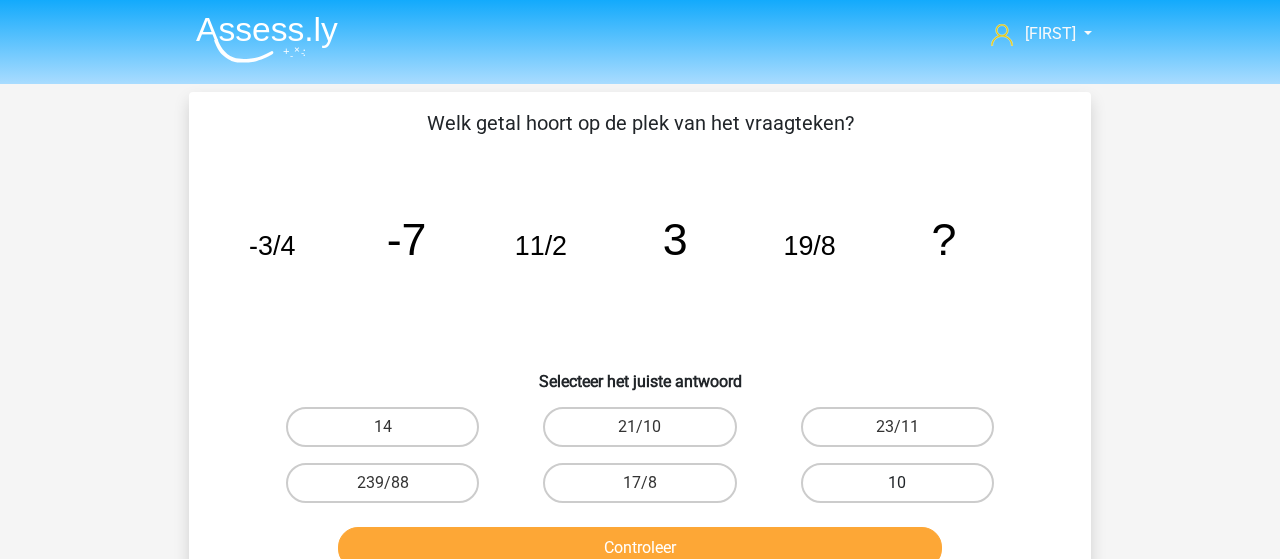 click on "10" at bounding box center (897, 483) 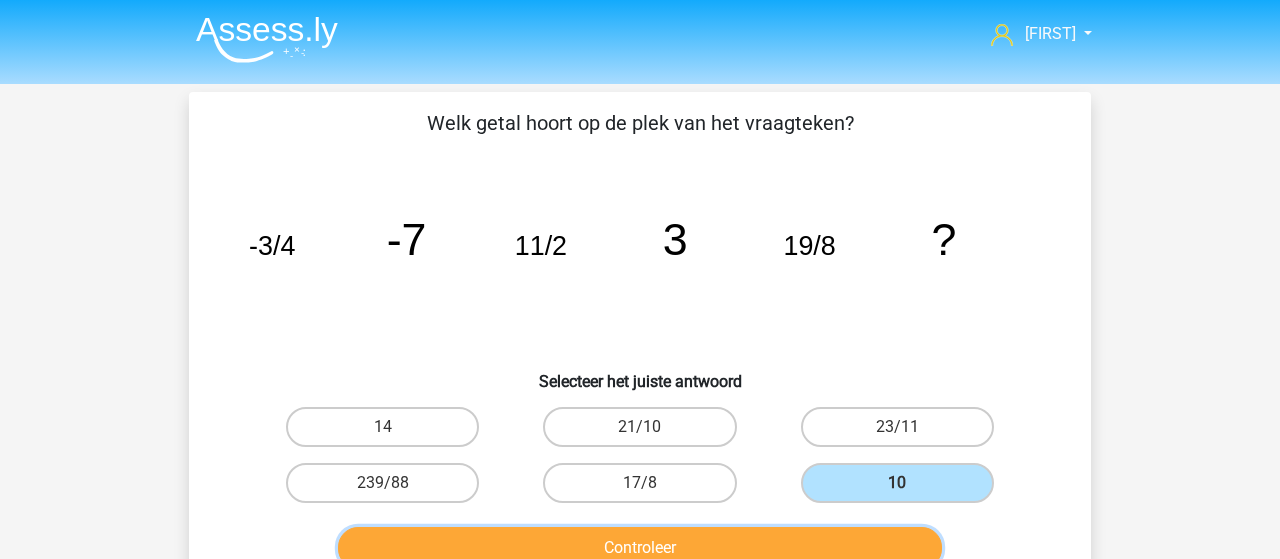 click on "Controleer" at bounding box center (640, 548) 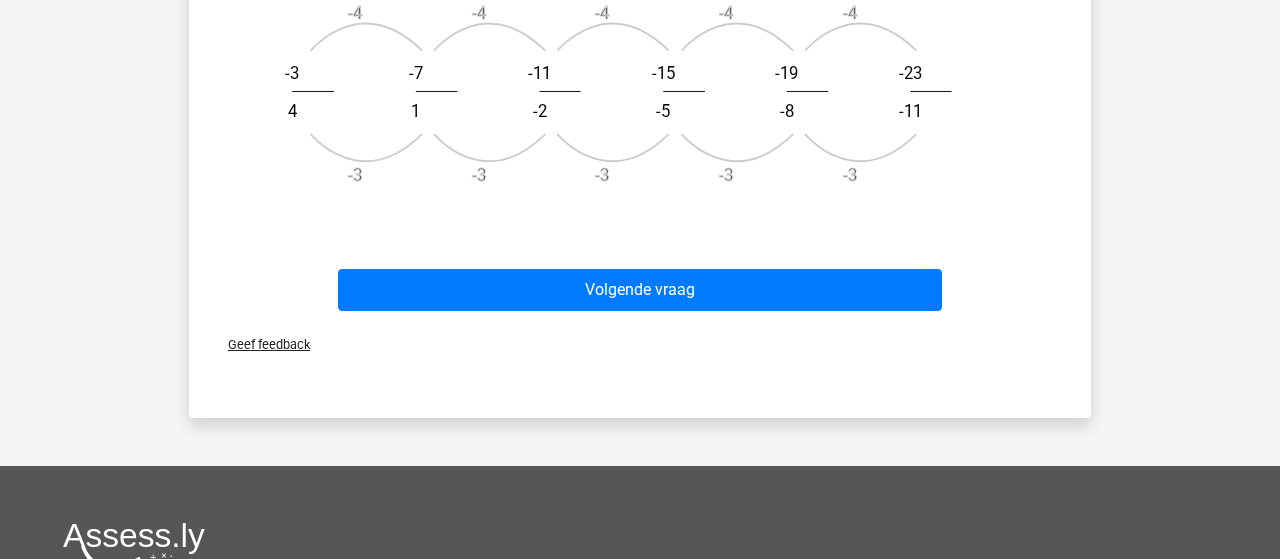 scroll, scrollTop: 936, scrollLeft: 0, axis: vertical 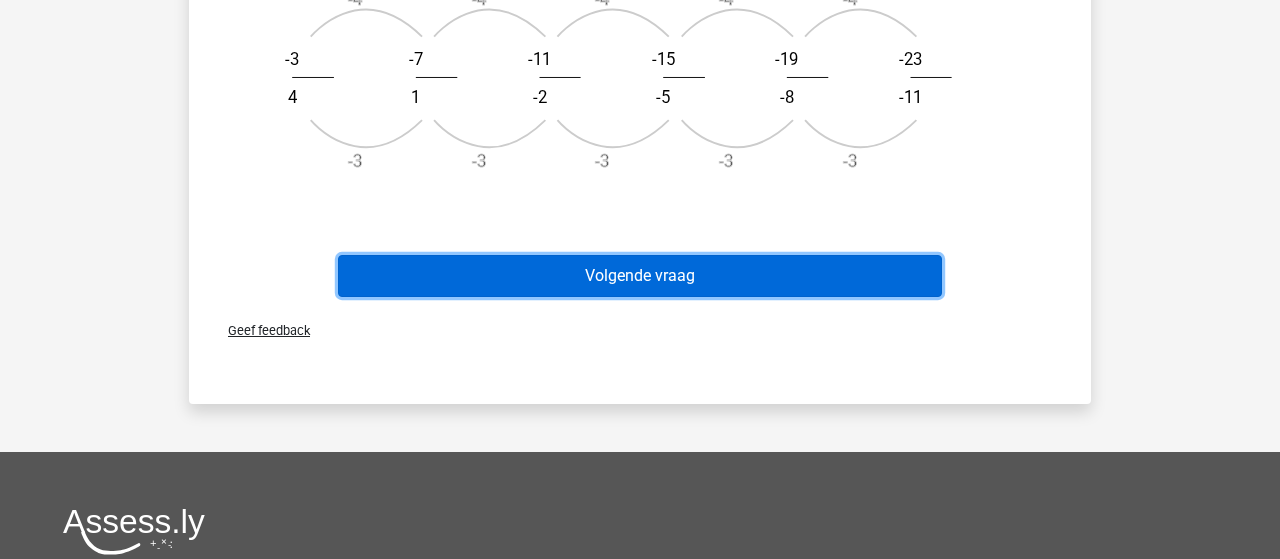 click on "Volgende vraag" at bounding box center [640, 276] 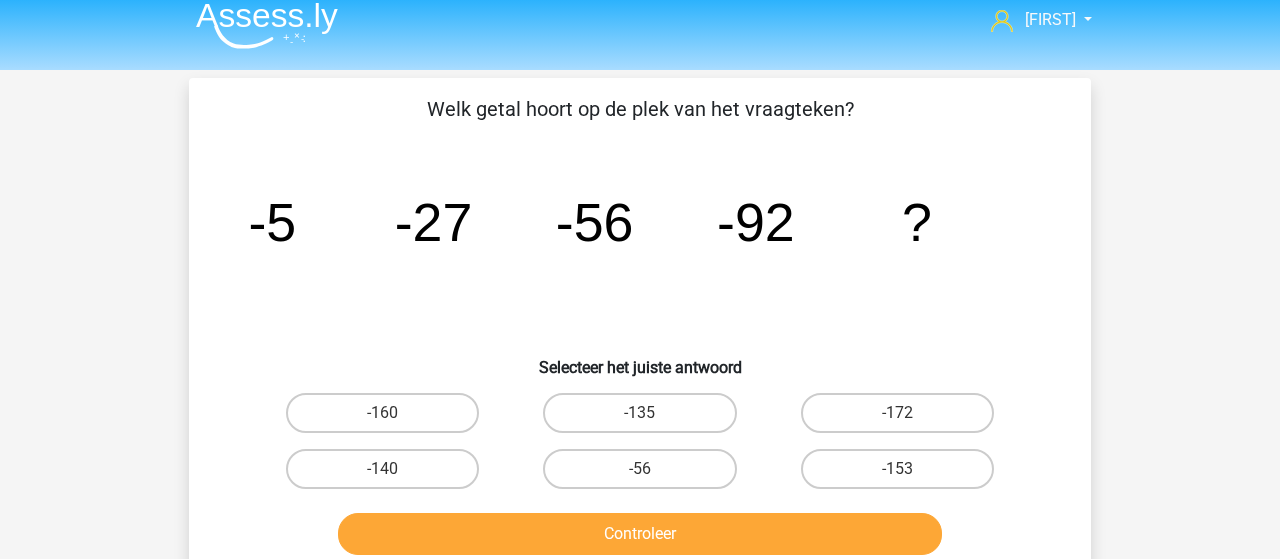 scroll, scrollTop: 0, scrollLeft: 0, axis: both 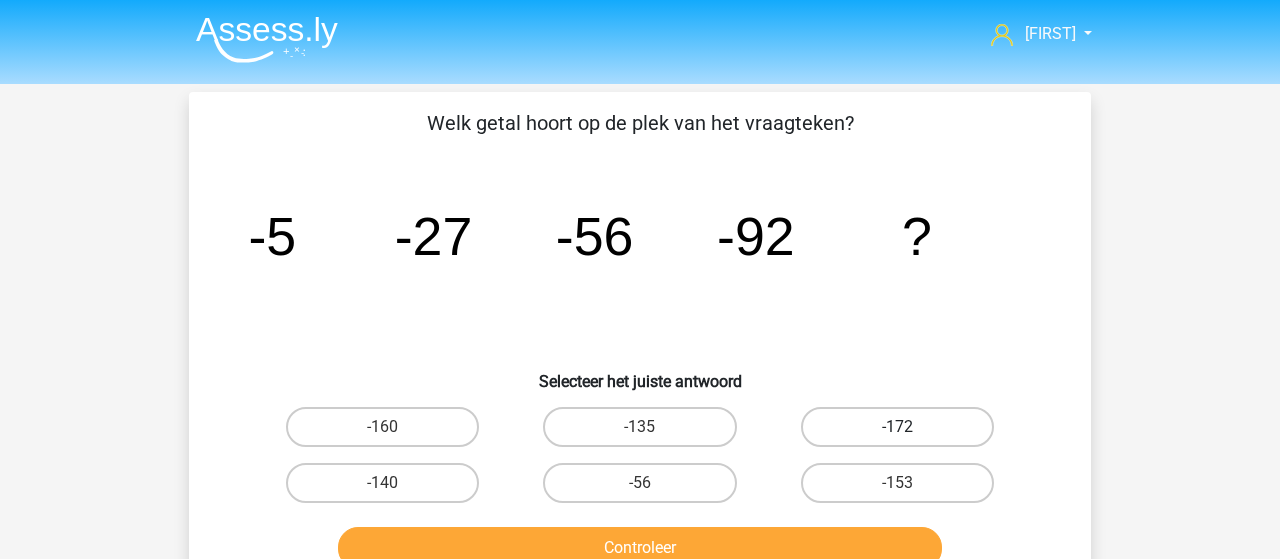 click on "-172" at bounding box center [897, 427] 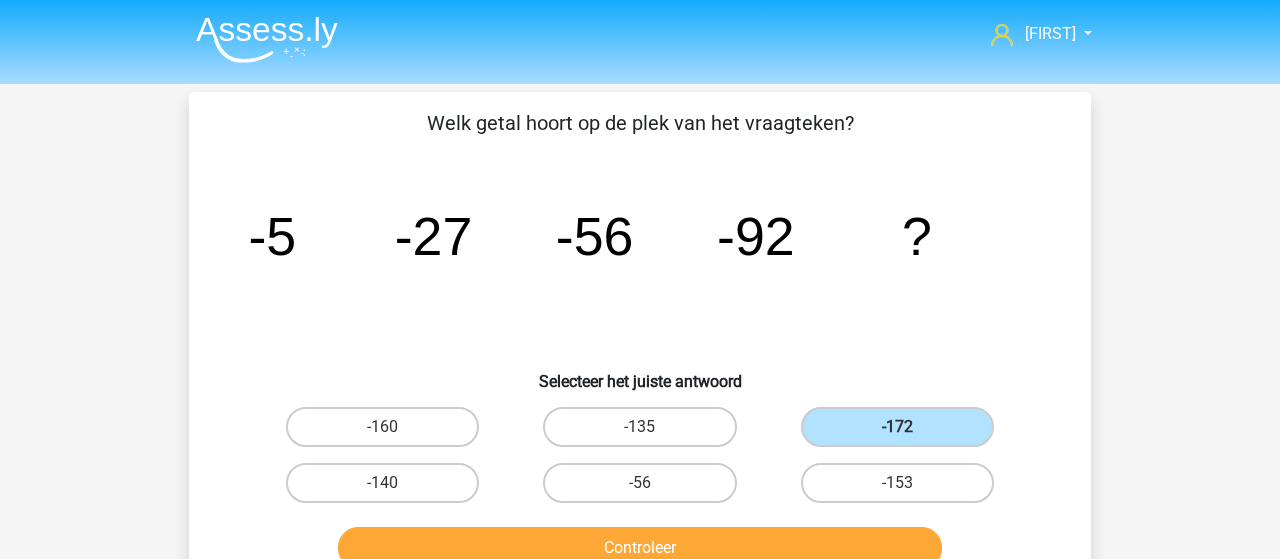 click on "Controleer" at bounding box center [640, 544] 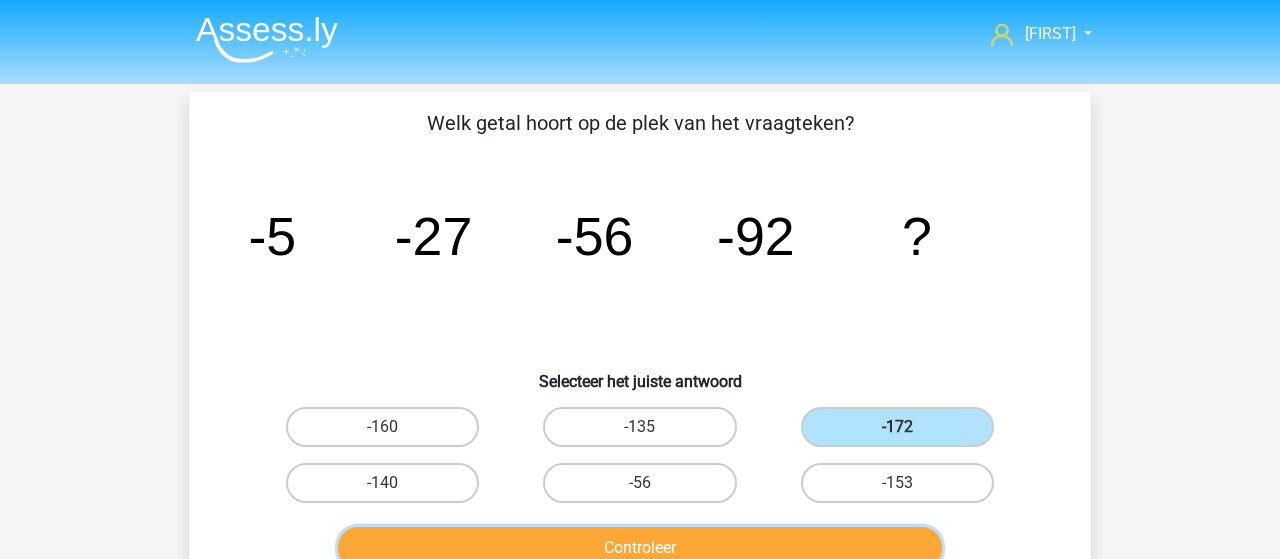 click on "Controleer" at bounding box center [640, 548] 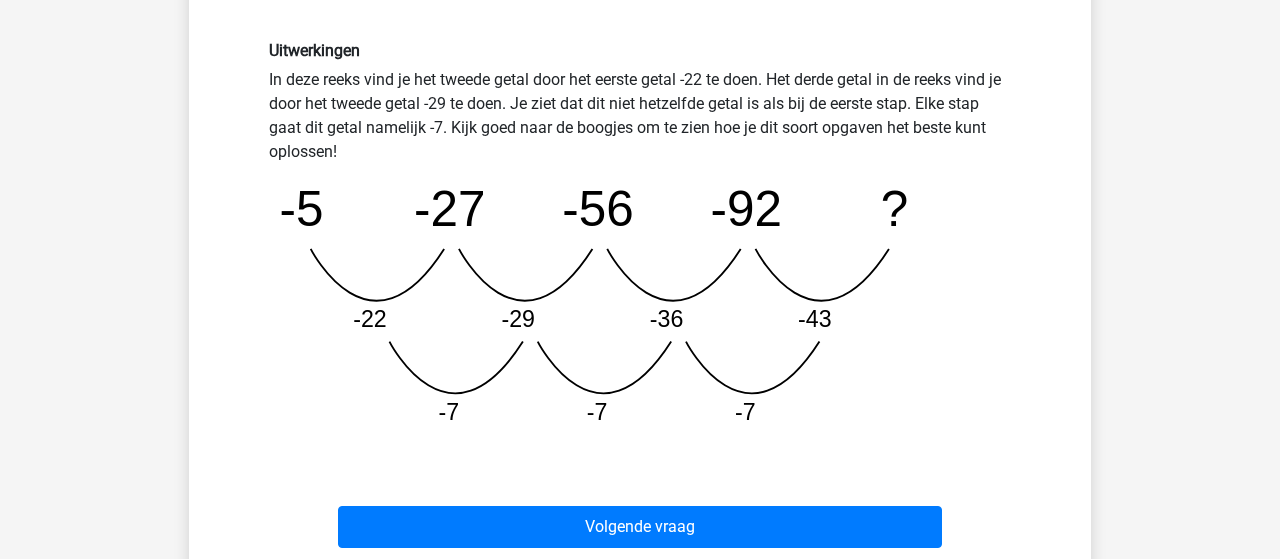 scroll, scrollTop: 520, scrollLeft: 0, axis: vertical 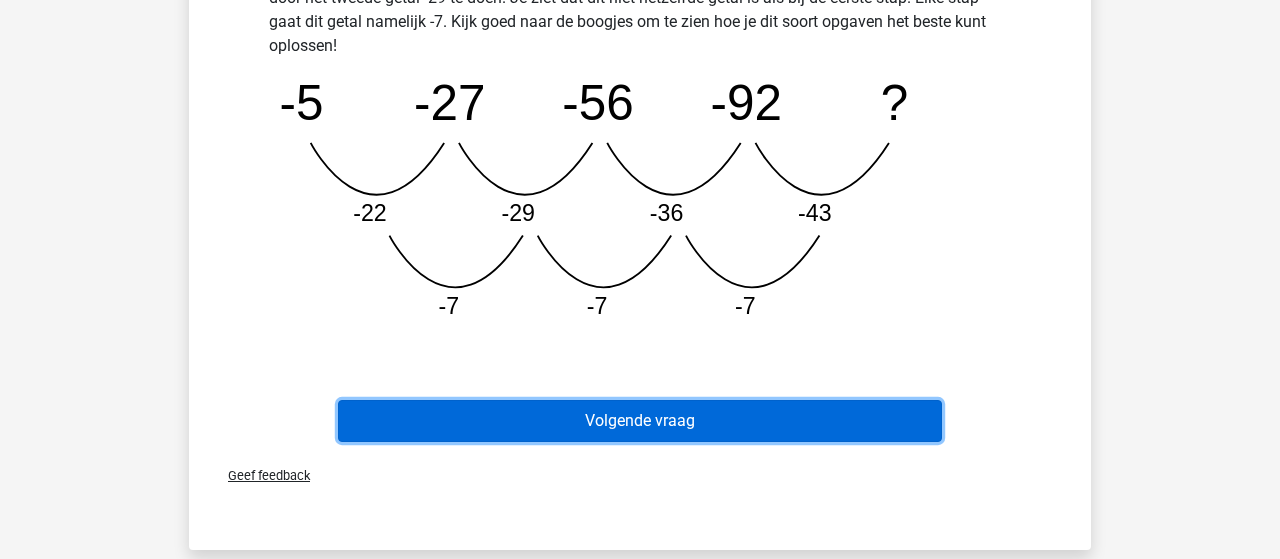 click on "Volgende vraag" at bounding box center (640, 421) 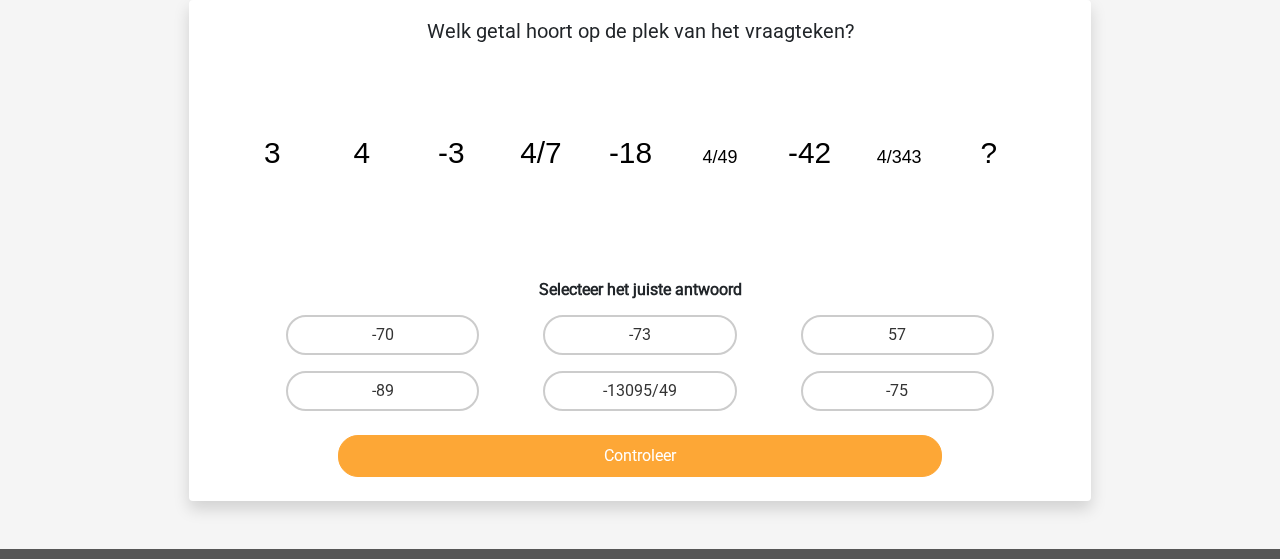 scroll, scrollTop: 92, scrollLeft: 0, axis: vertical 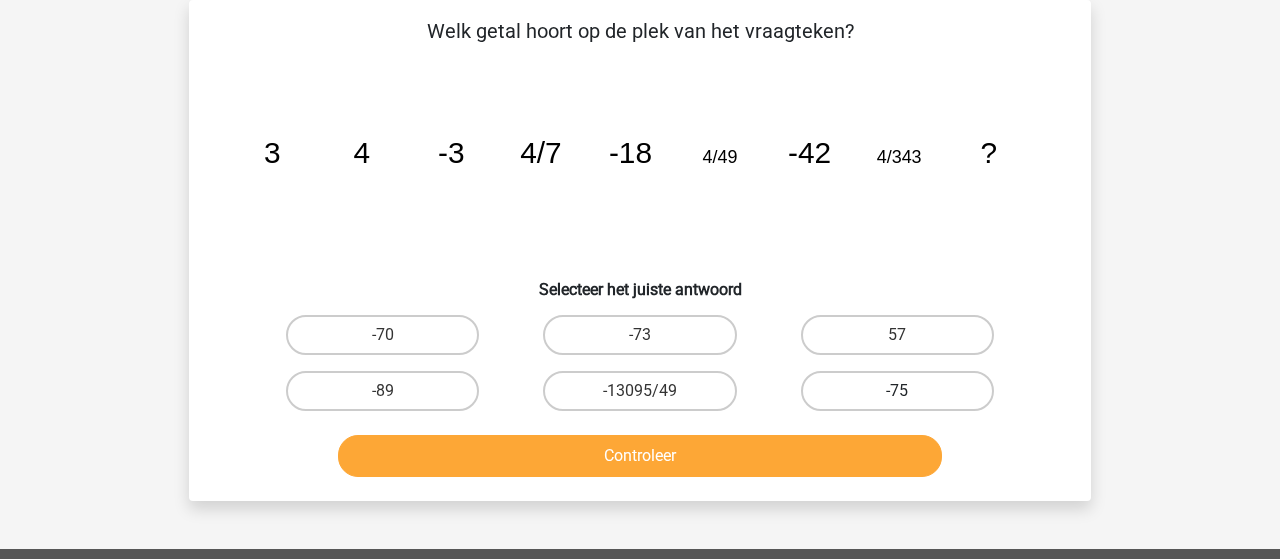click on "-75" at bounding box center (897, 391) 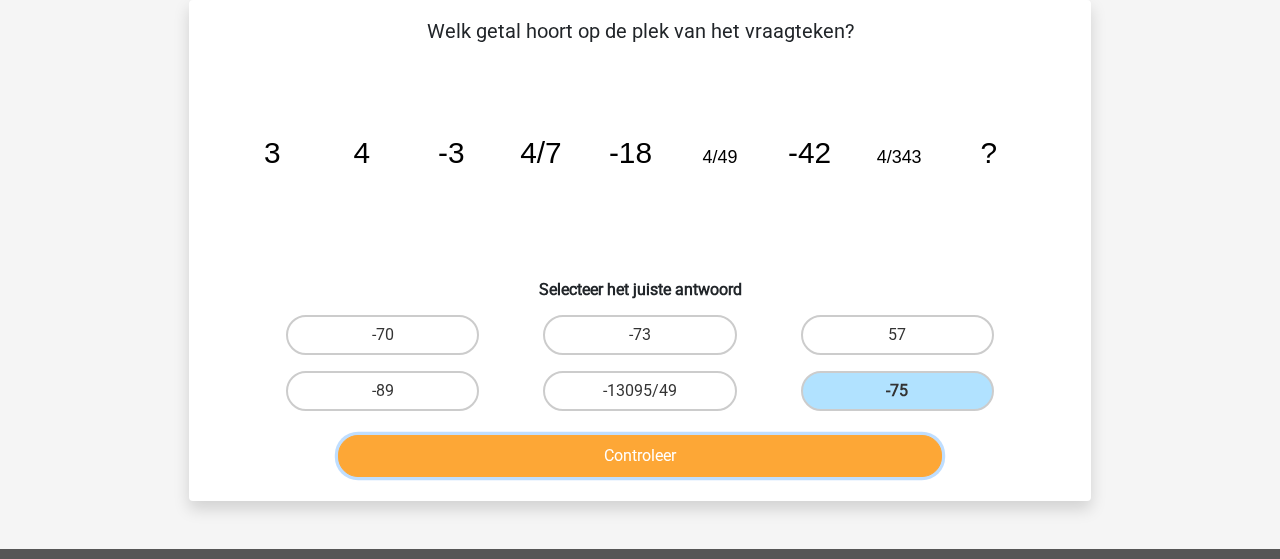 click on "Controleer" at bounding box center [640, 456] 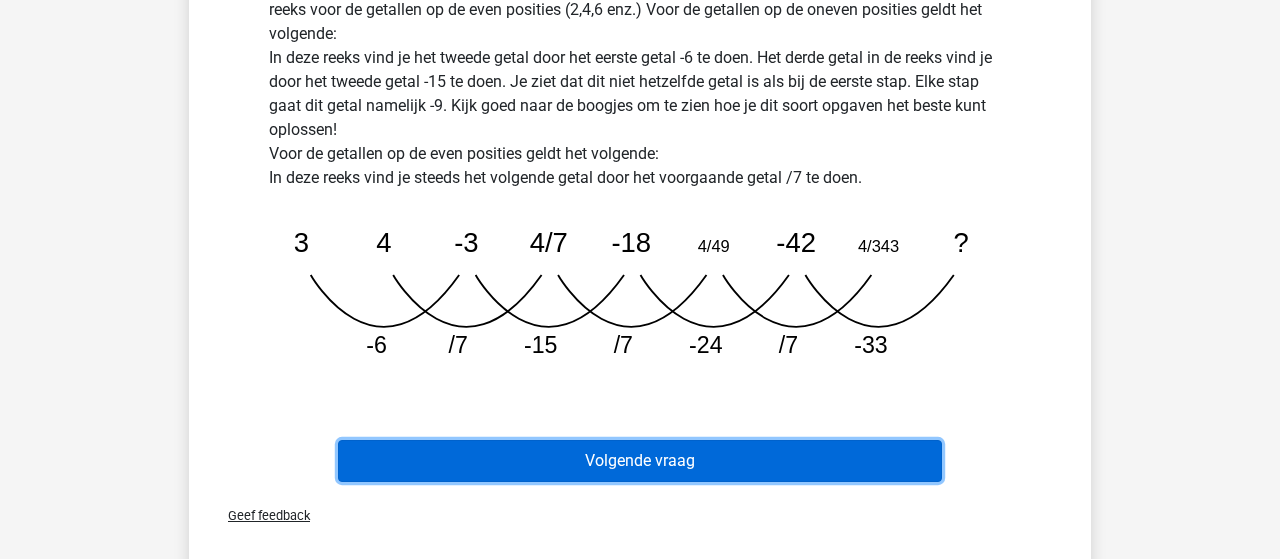 click on "Volgende vraag" at bounding box center [640, 461] 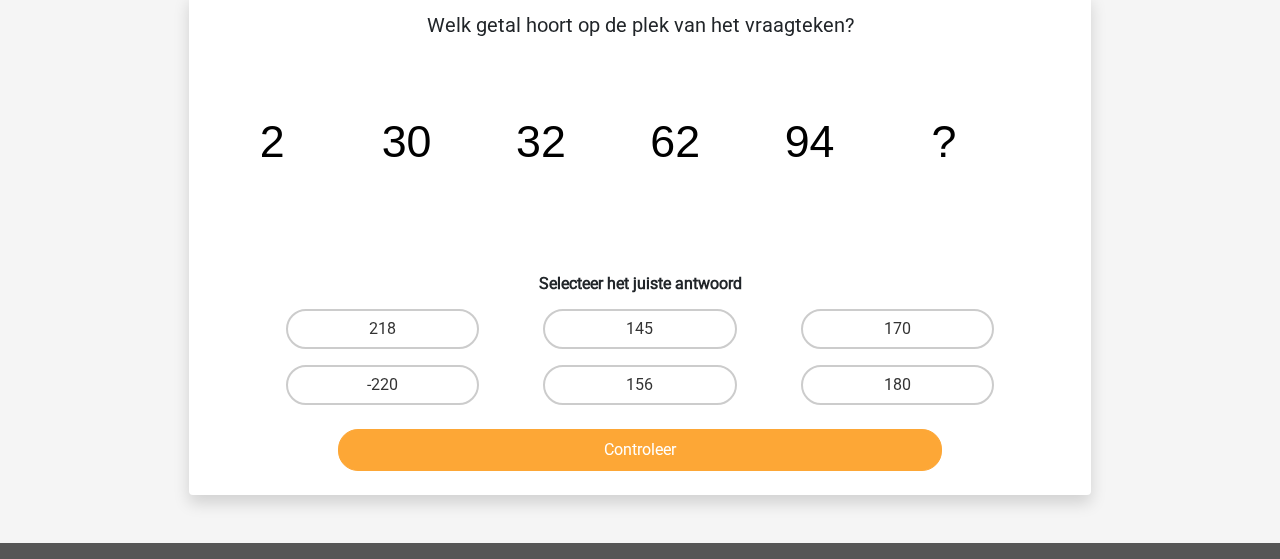 scroll, scrollTop: 104, scrollLeft: 0, axis: vertical 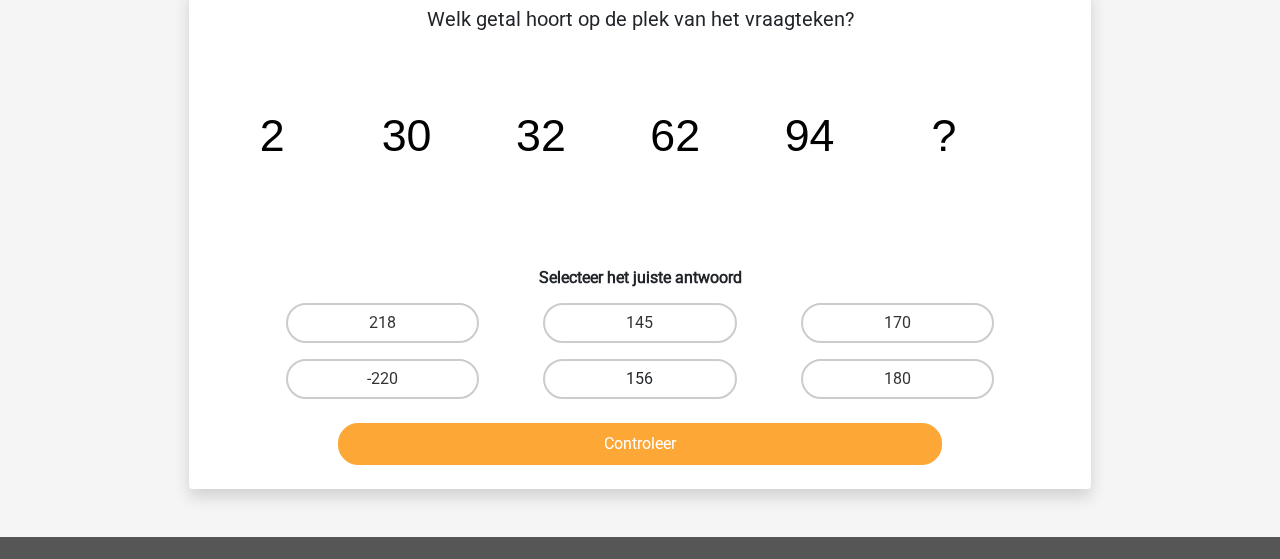 click on "156" at bounding box center [639, 379] 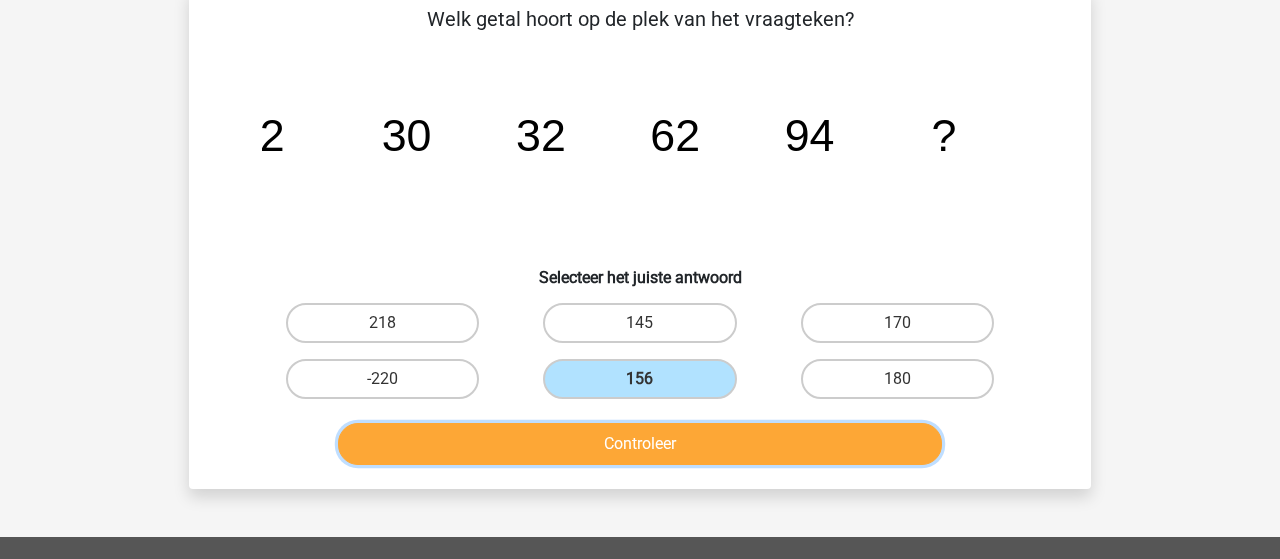 click on "Controleer" at bounding box center [640, 444] 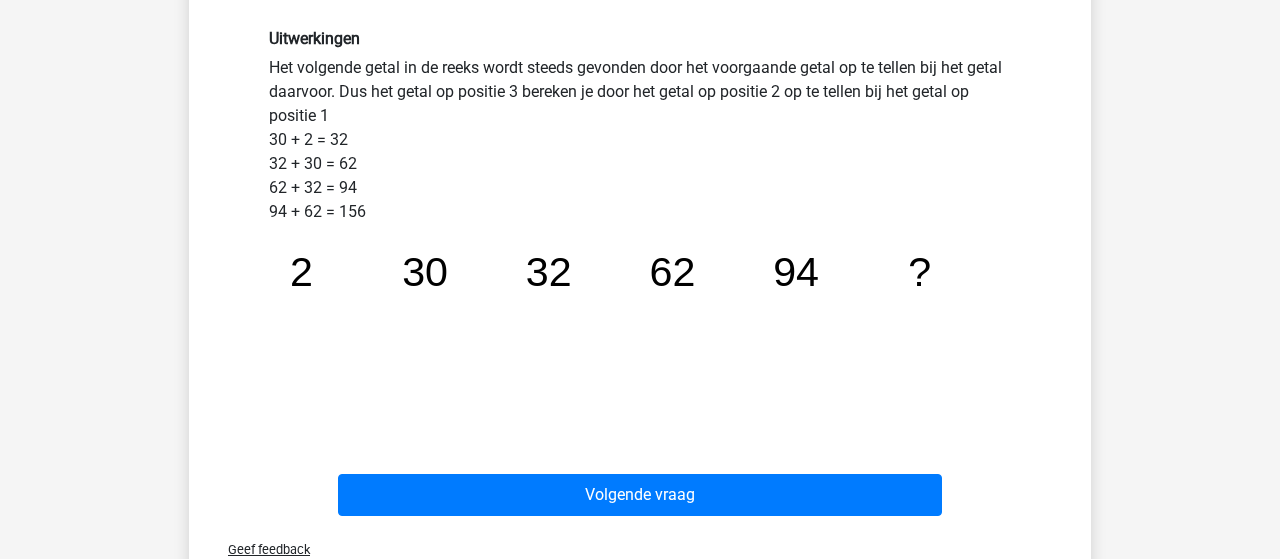 scroll, scrollTop: 624, scrollLeft: 0, axis: vertical 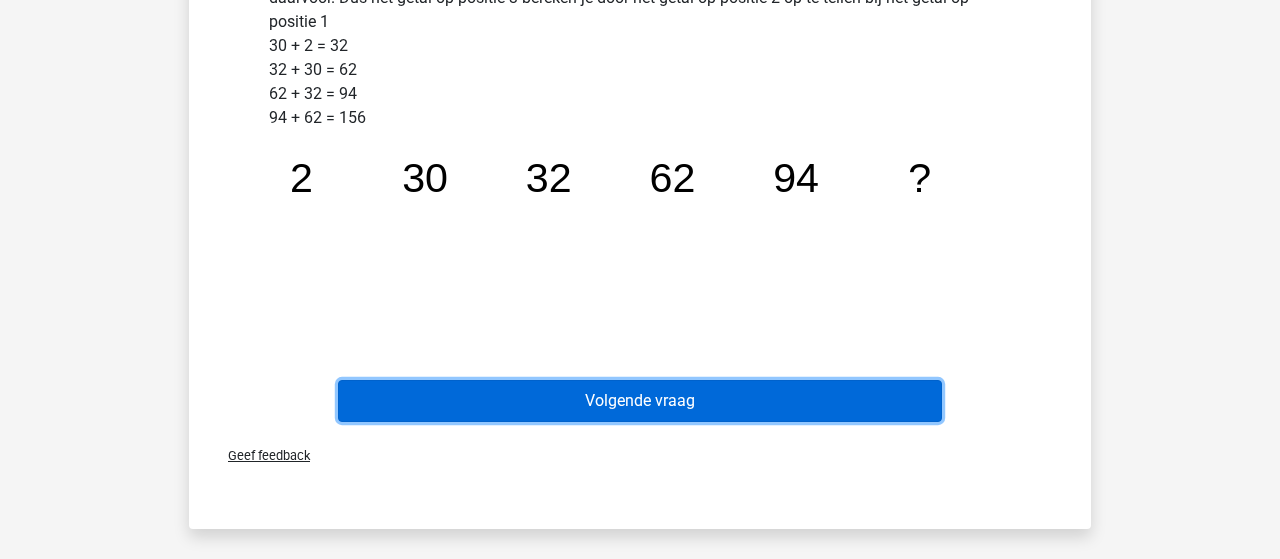 click on "Volgende vraag" at bounding box center (640, 401) 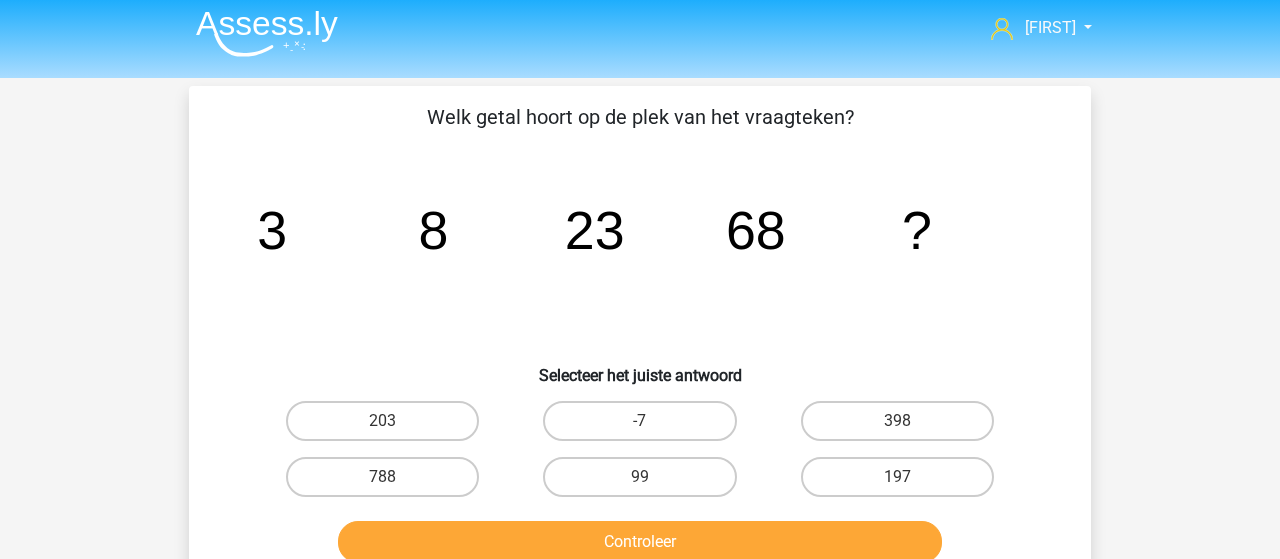 scroll, scrollTop: 0, scrollLeft: 0, axis: both 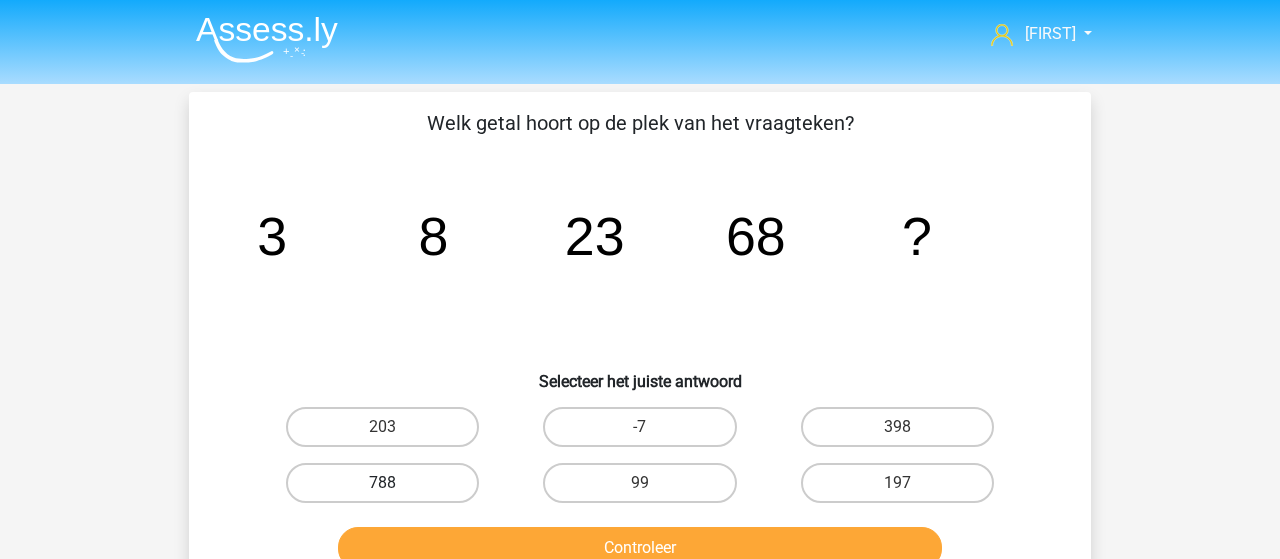 click on "788" at bounding box center (382, 483) 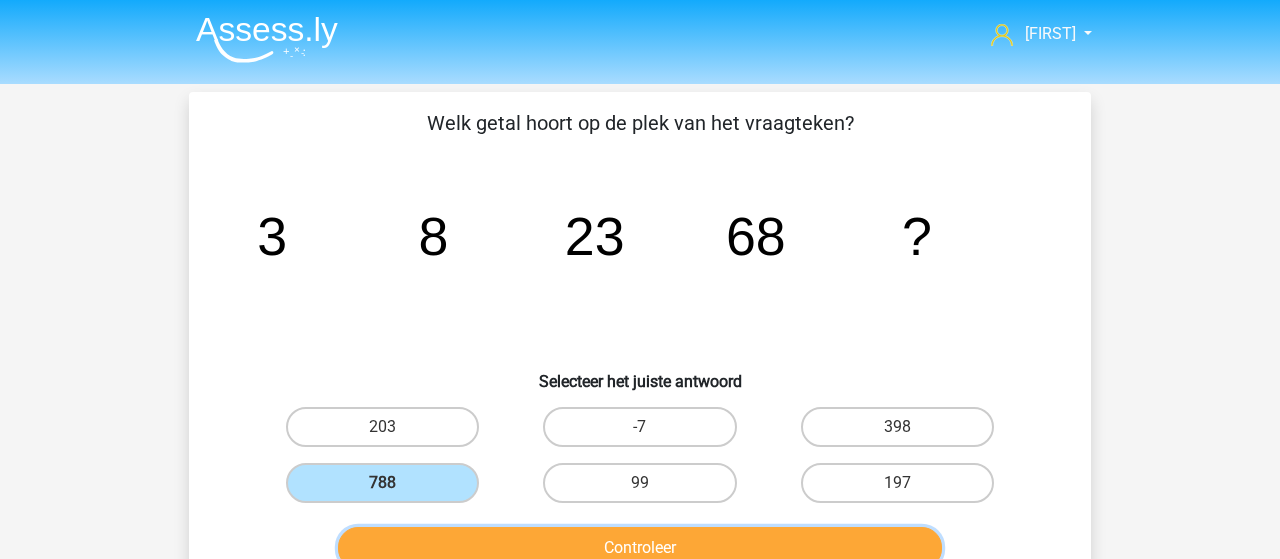 click on "Controleer" at bounding box center (640, 548) 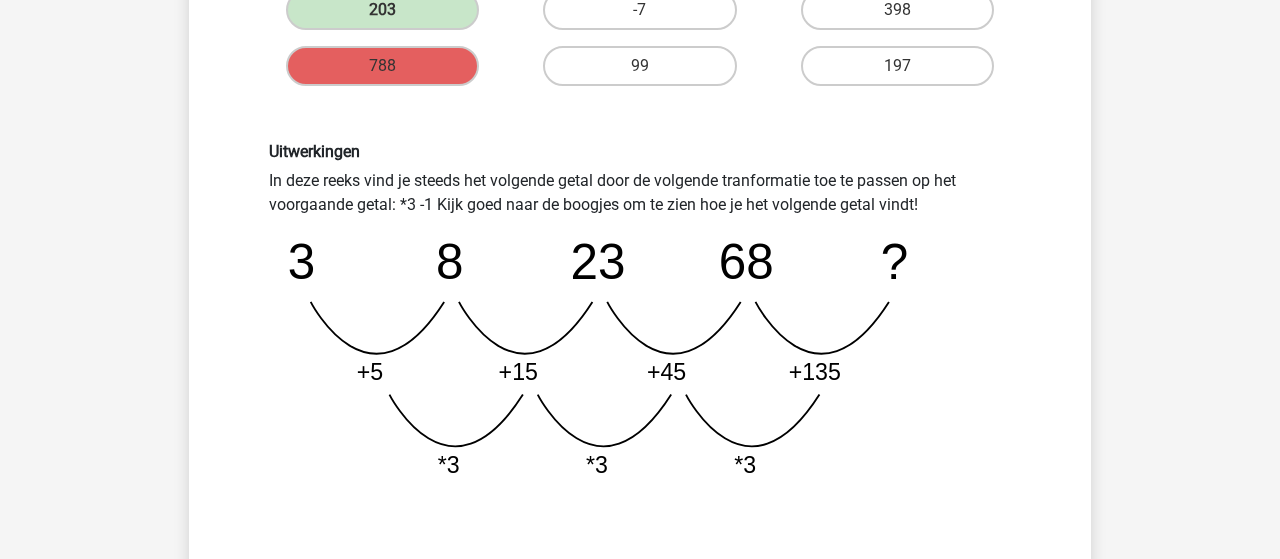 scroll, scrollTop: 416, scrollLeft: 0, axis: vertical 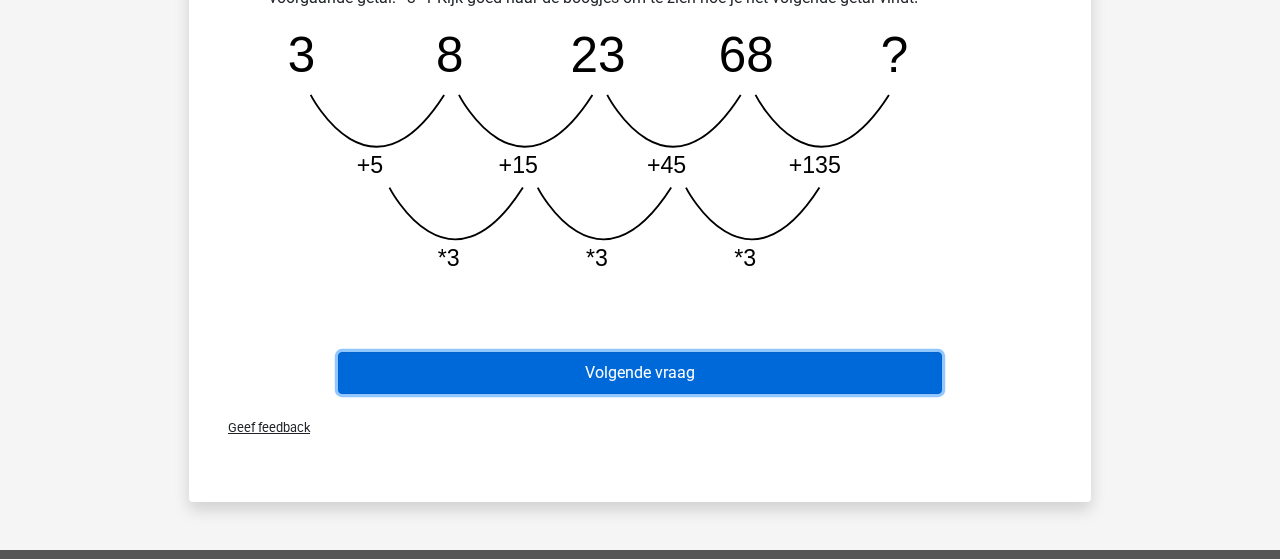 click on "Volgende vraag" at bounding box center (640, 373) 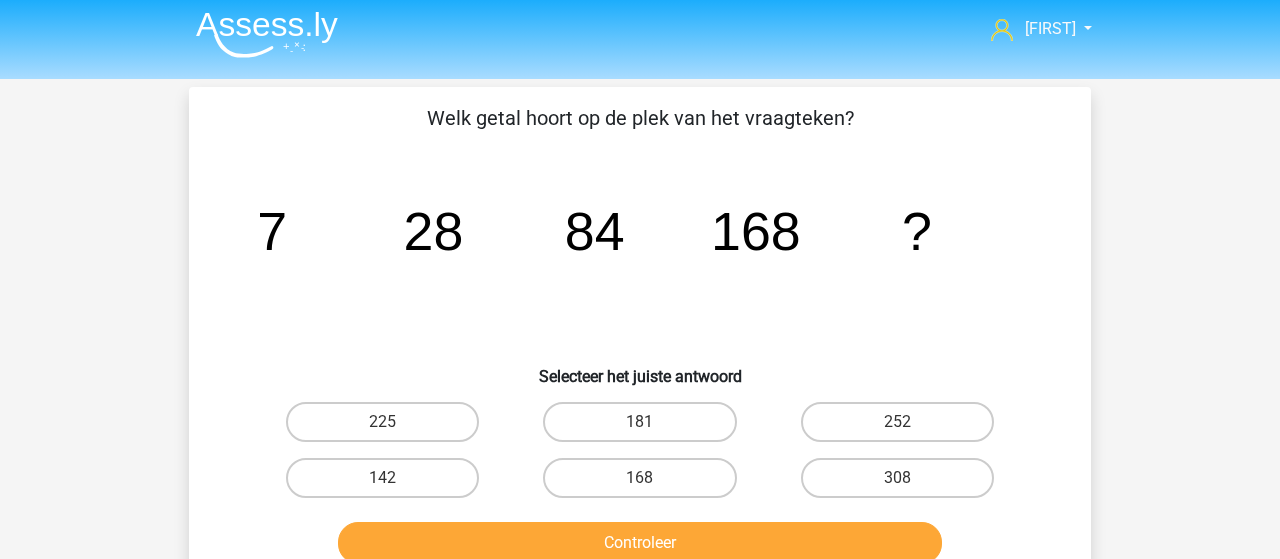 scroll, scrollTop: 0, scrollLeft: 0, axis: both 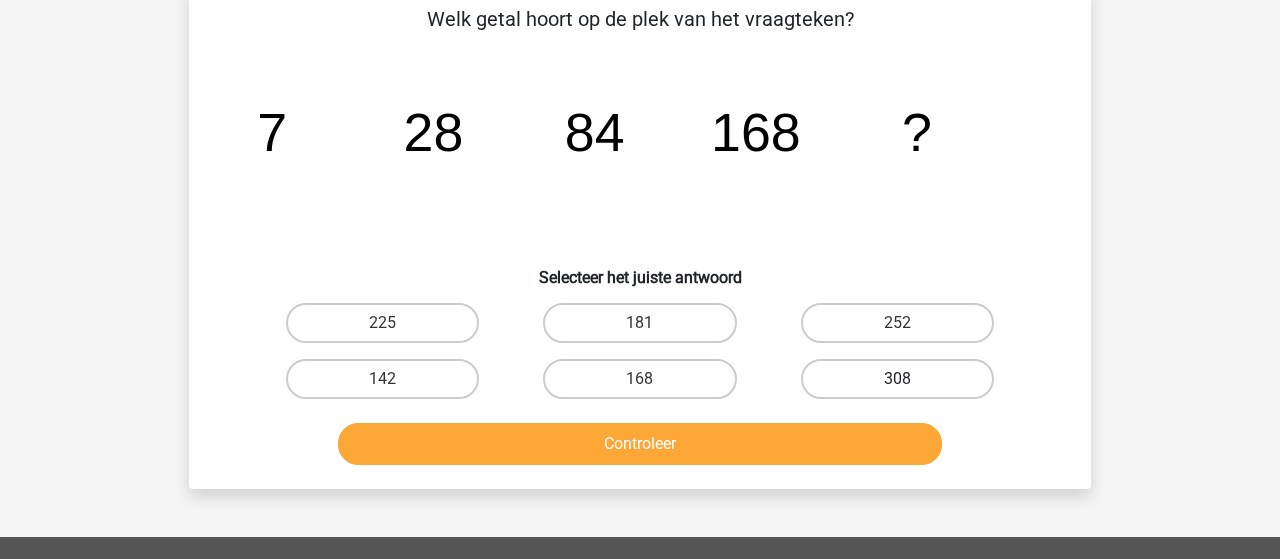 click on "308" at bounding box center (897, 379) 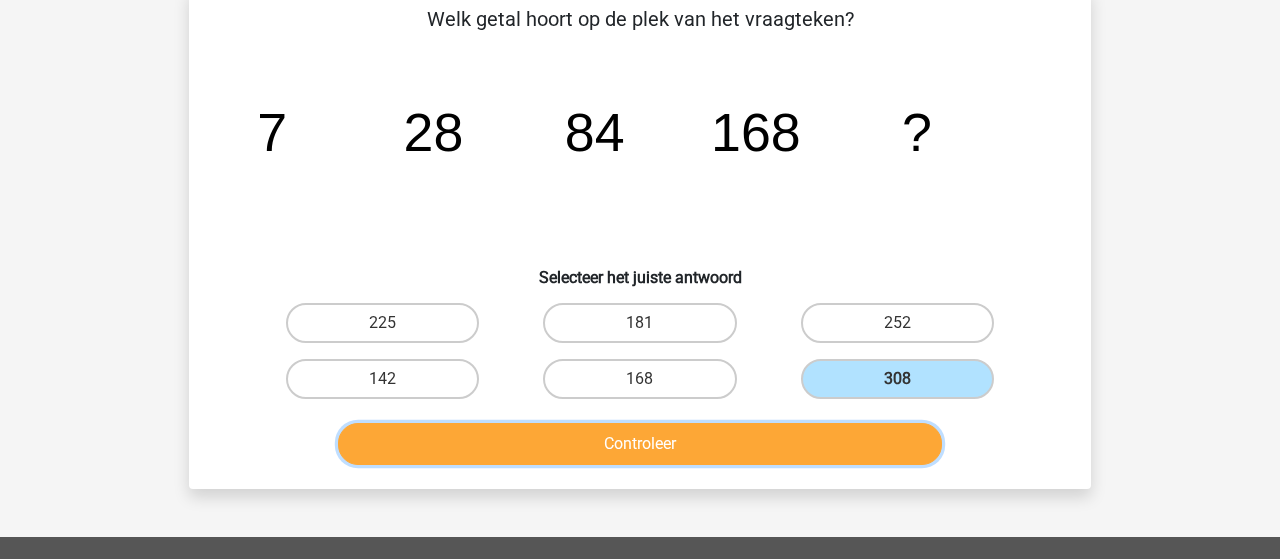 click on "Controleer" at bounding box center (640, 444) 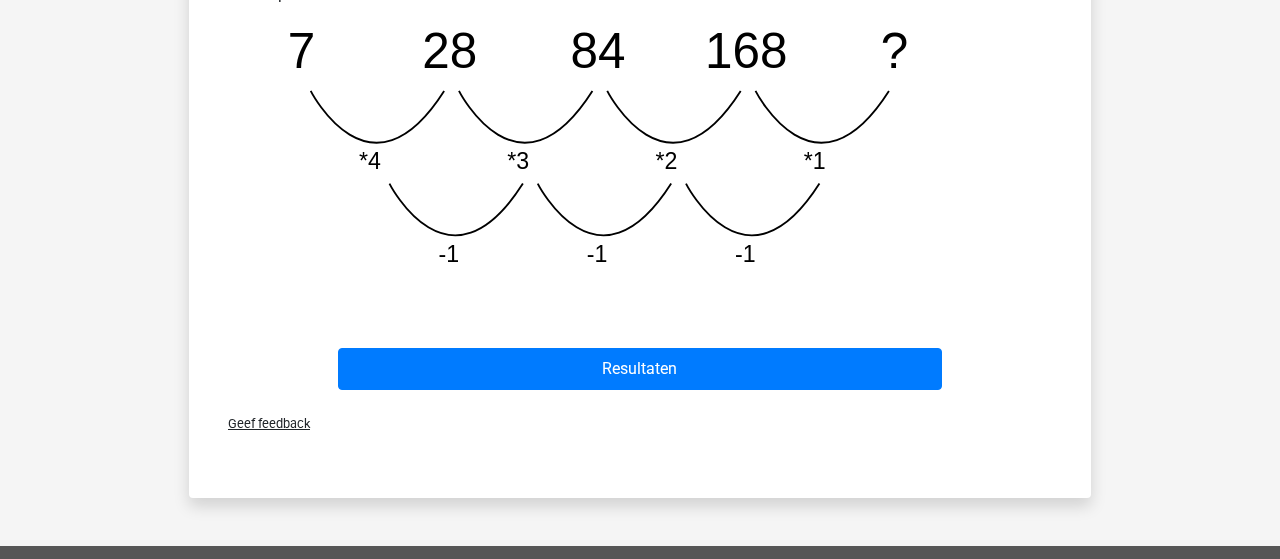scroll, scrollTop: 728, scrollLeft: 0, axis: vertical 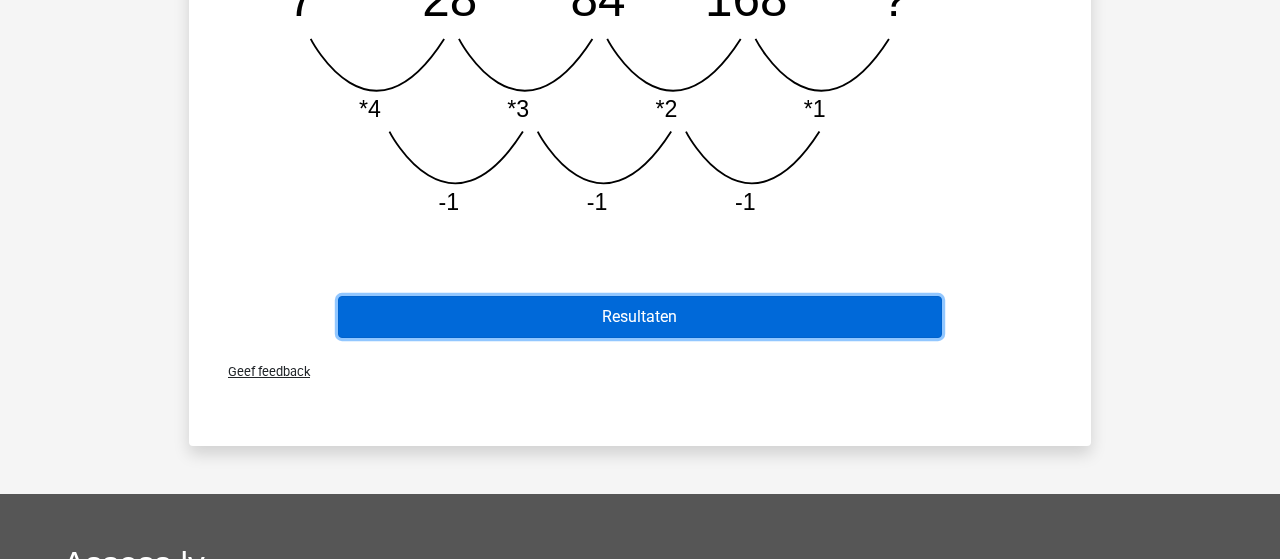 click on "Resultaten" at bounding box center (640, 317) 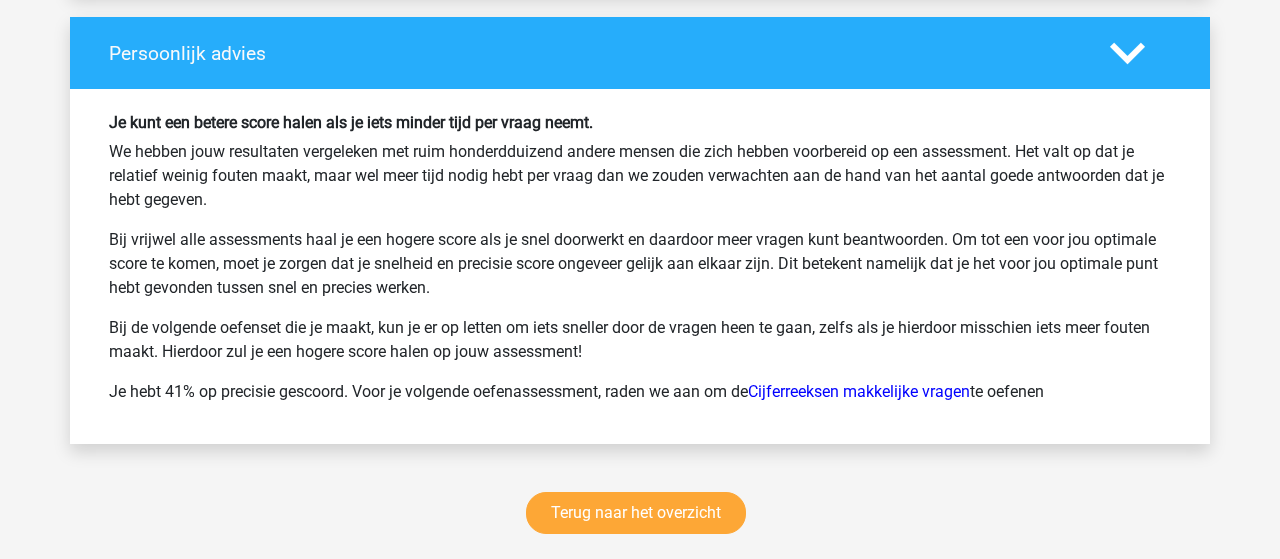 scroll, scrollTop: 2600, scrollLeft: 0, axis: vertical 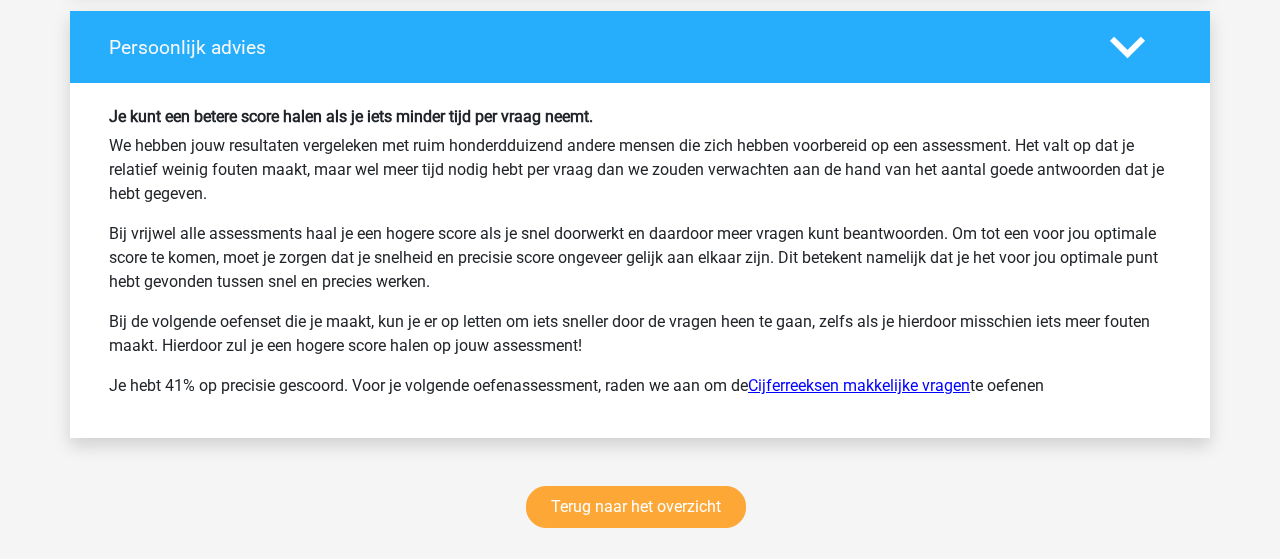 click on "Cijferreeksen makkelijke vragen" at bounding box center (859, 385) 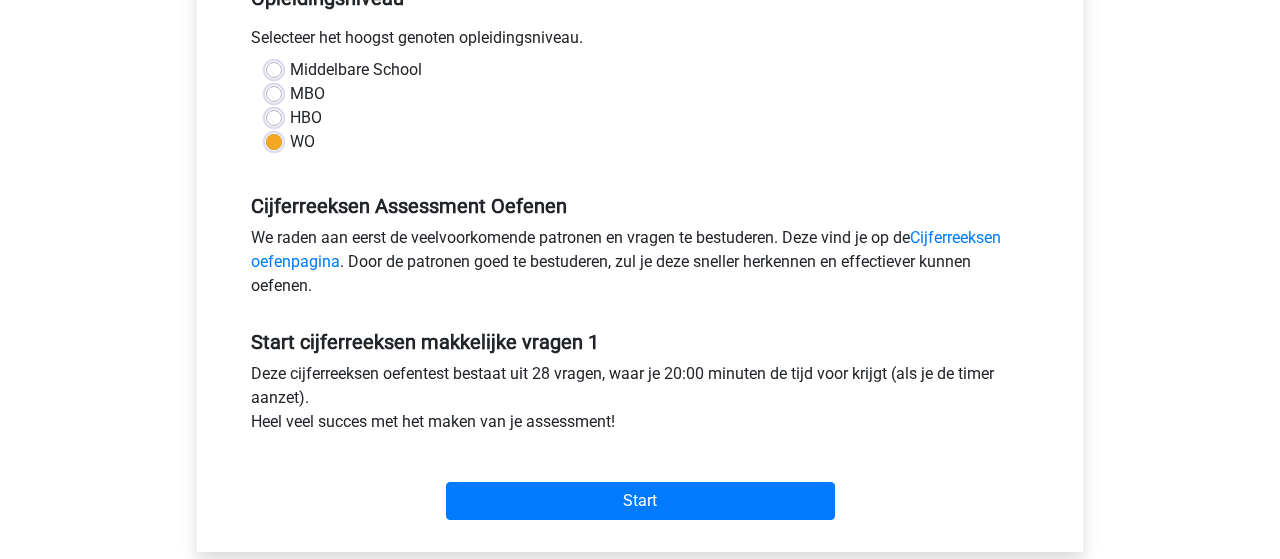 scroll, scrollTop: 520, scrollLeft: 0, axis: vertical 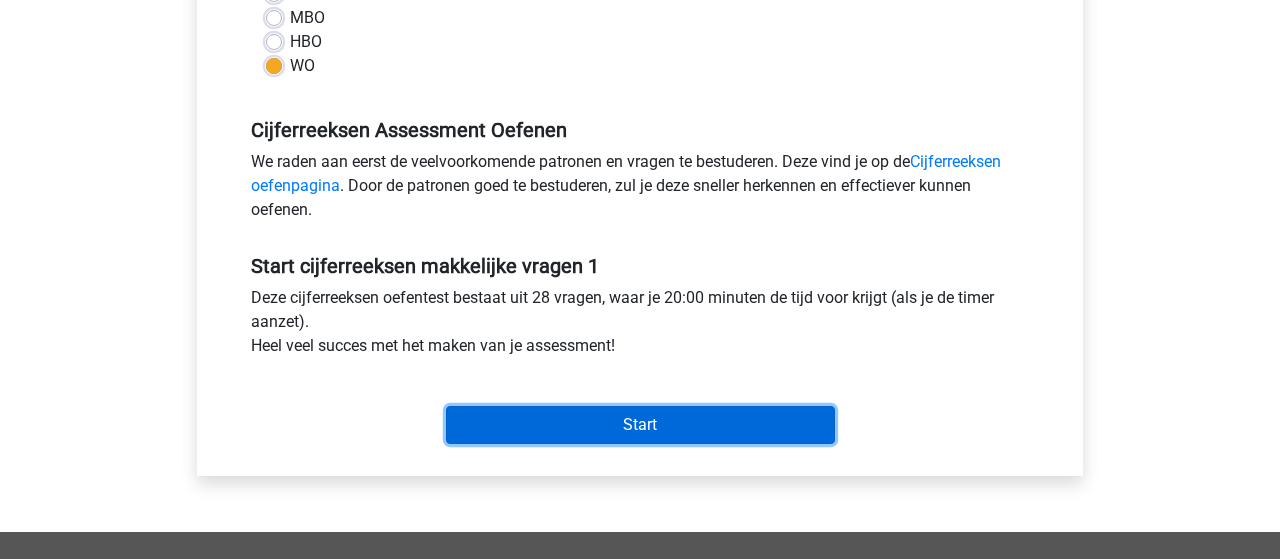 click on "Start" at bounding box center [640, 425] 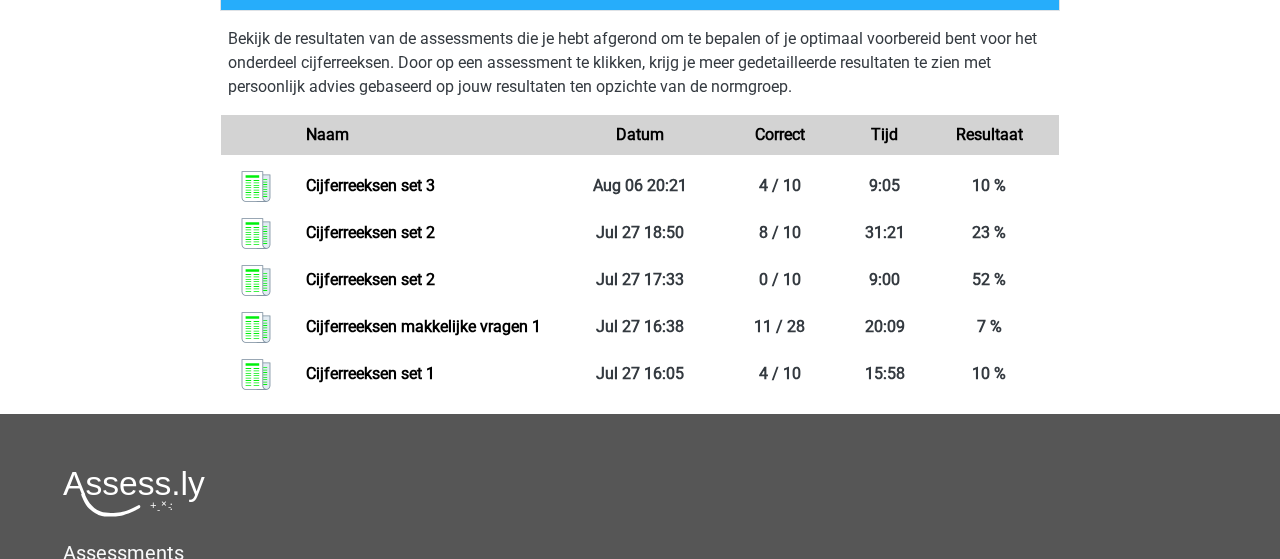 scroll, scrollTop: 1040, scrollLeft: 0, axis: vertical 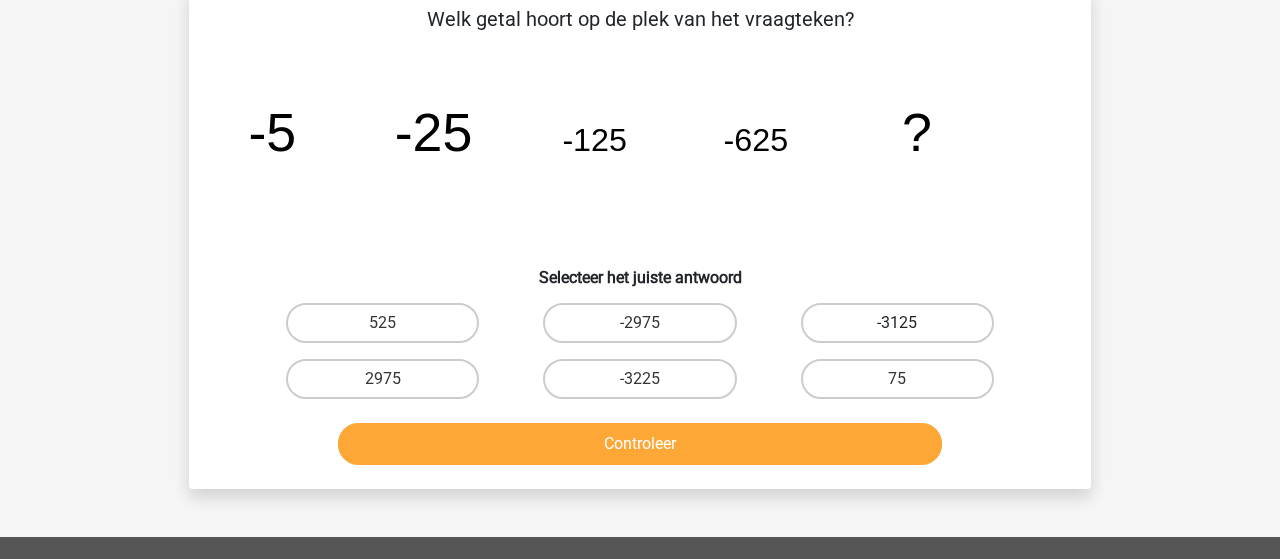 click on "-3125" at bounding box center (897, 323) 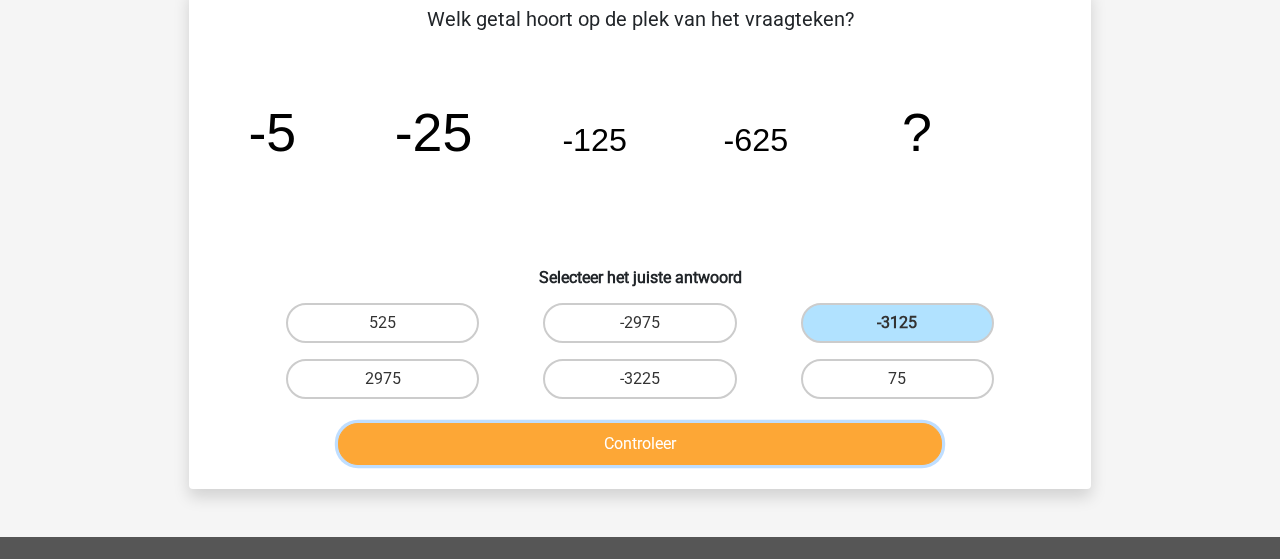click on "Controleer" at bounding box center [640, 444] 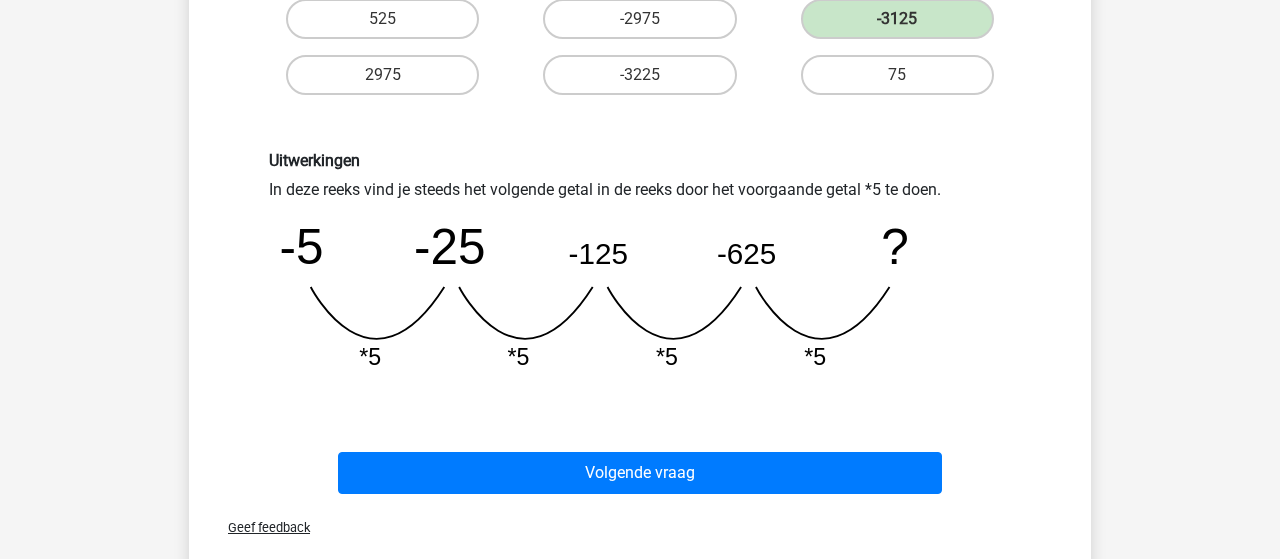 scroll, scrollTop: 416, scrollLeft: 0, axis: vertical 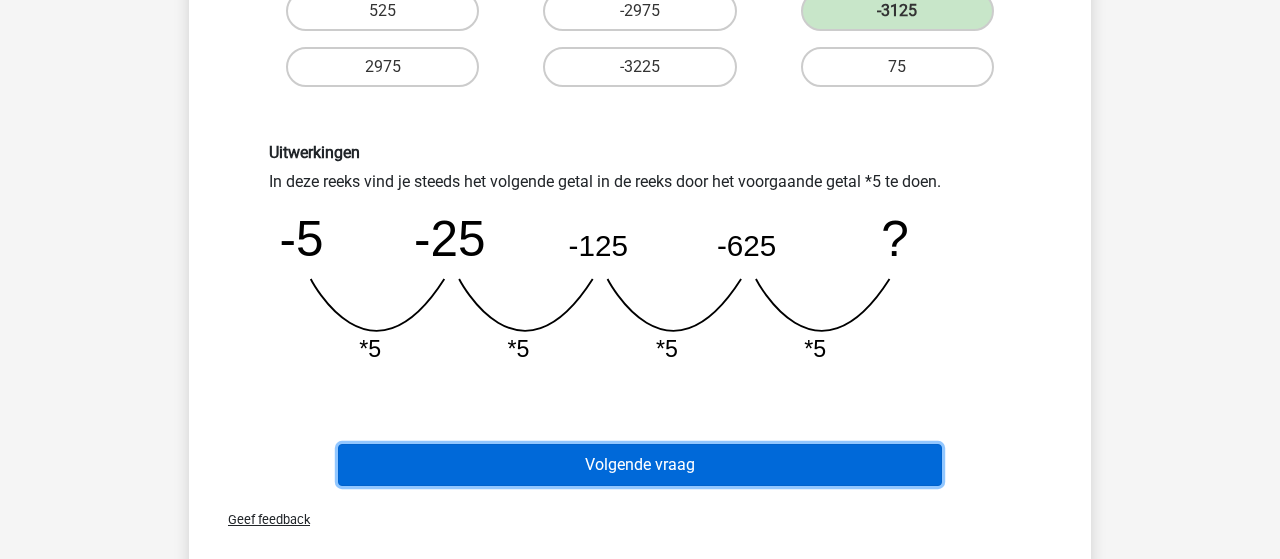 click on "Volgende vraag" at bounding box center (640, 465) 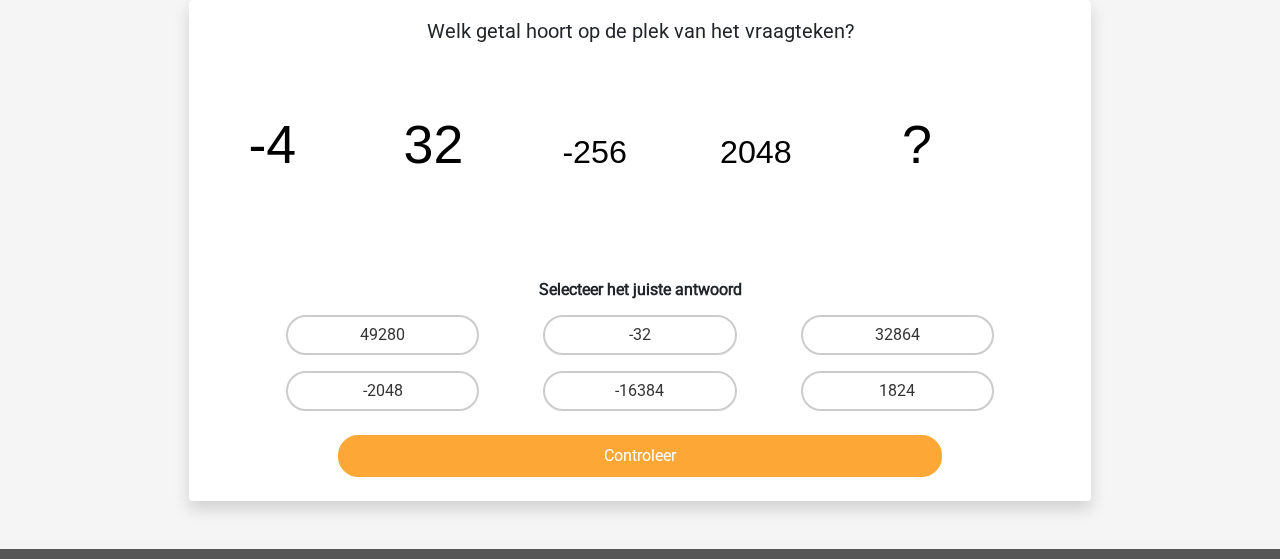 scroll, scrollTop: 92, scrollLeft: 0, axis: vertical 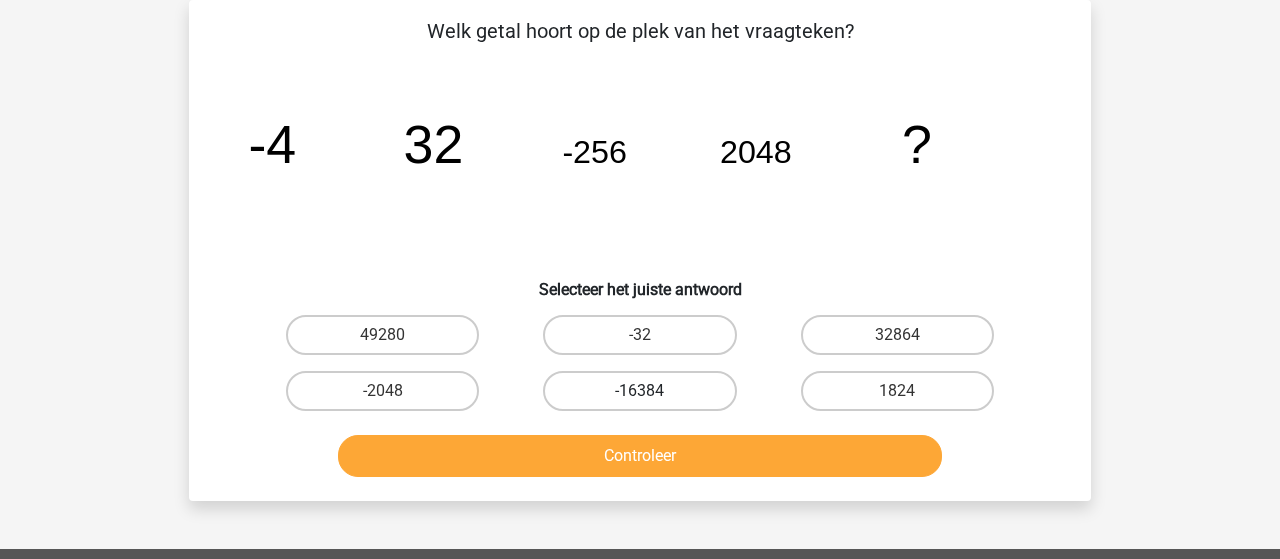 click on "-16384" at bounding box center (639, 391) 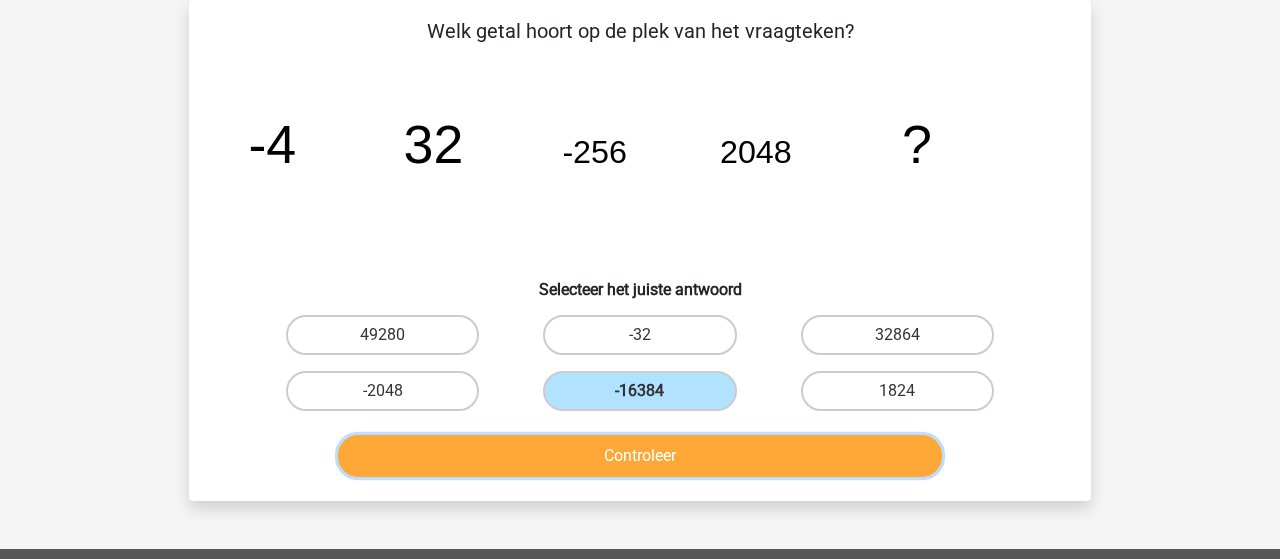 click on "Controleer" at bounding box center [640, 456] 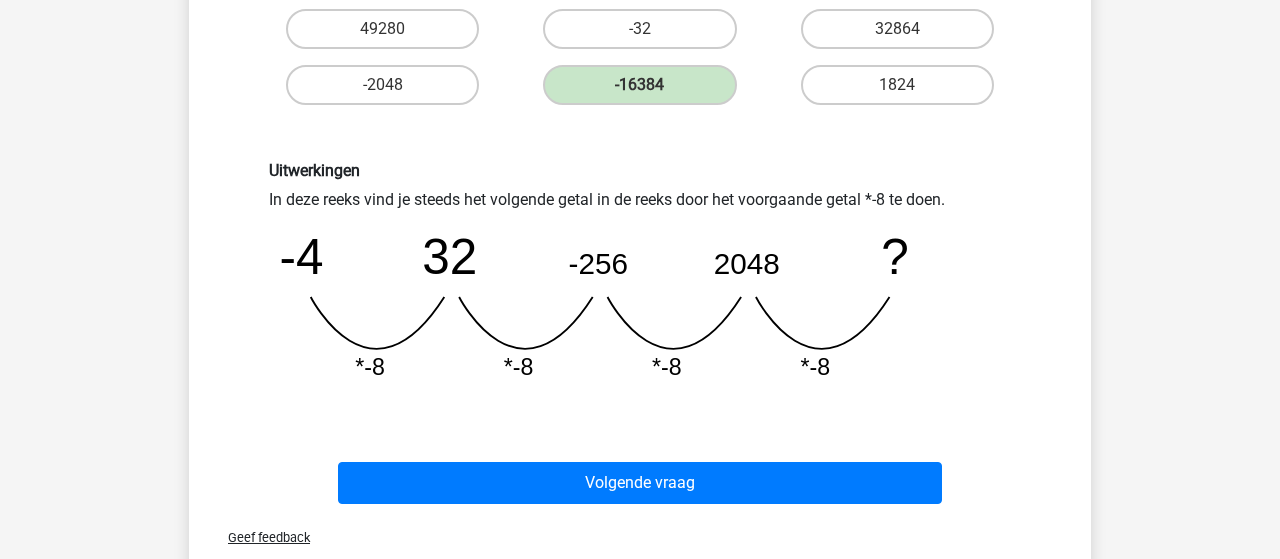 scroll, scrollTop: 404, scrollLeft: 0, axis: vertical 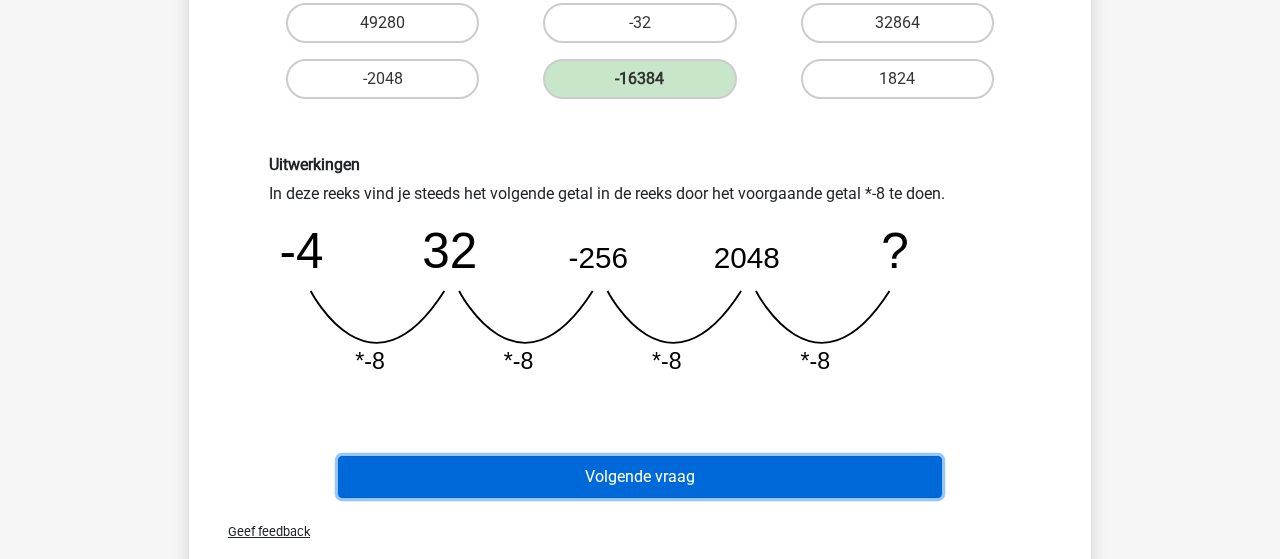 click on "Volgende vraag" at bounding box center [640, 477] 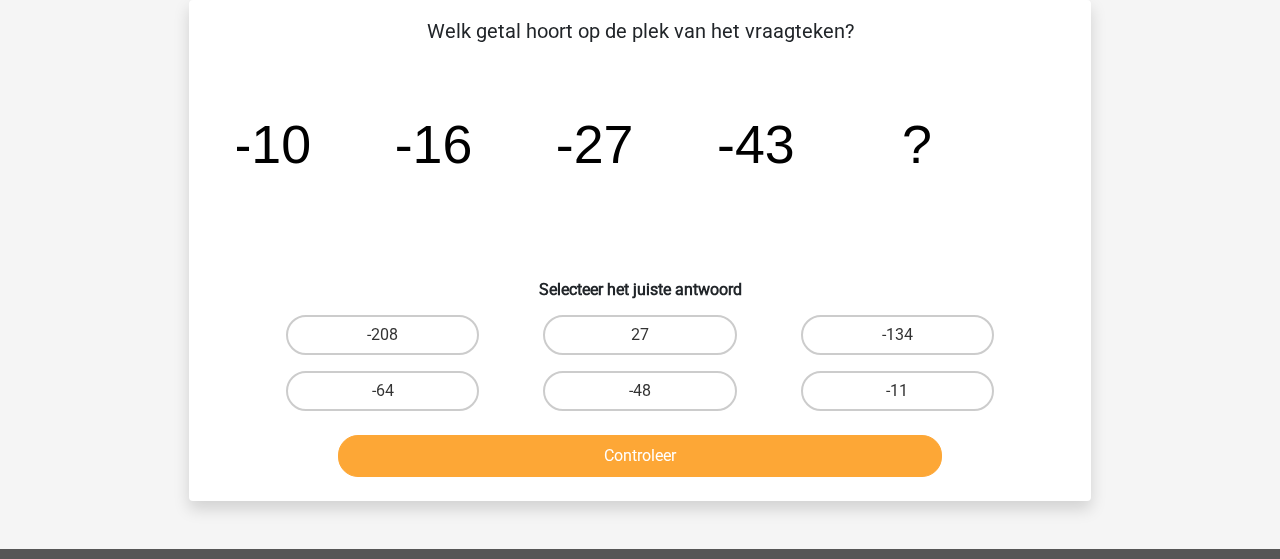 scroll, scrollTop: 92, scrollLeft: 0, axis: vertical 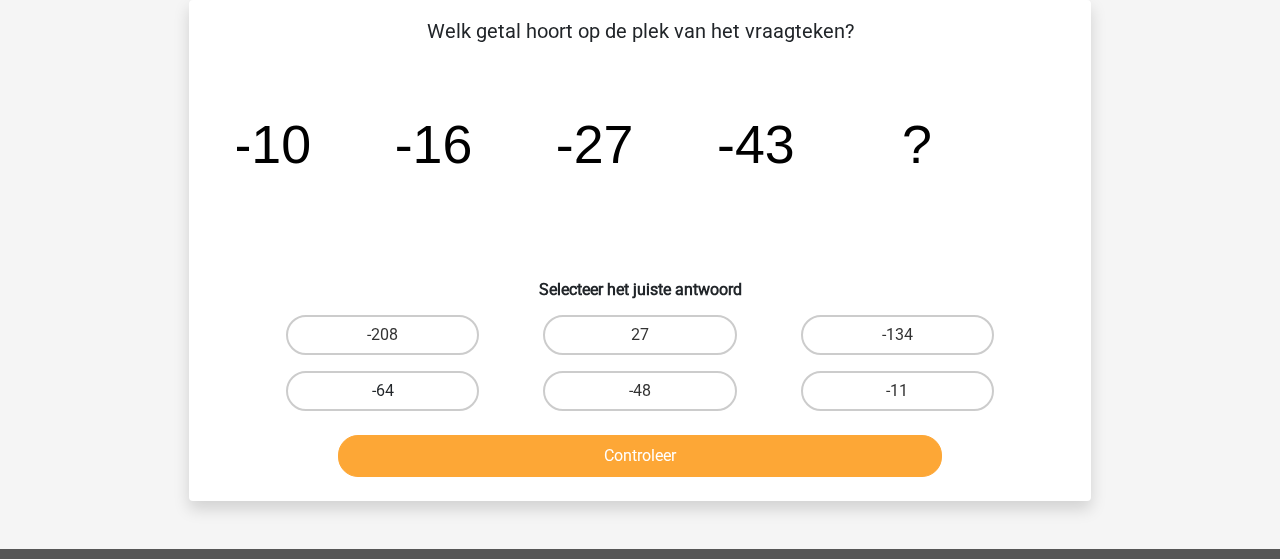 click on "-64" at bounding box center (382, 391) 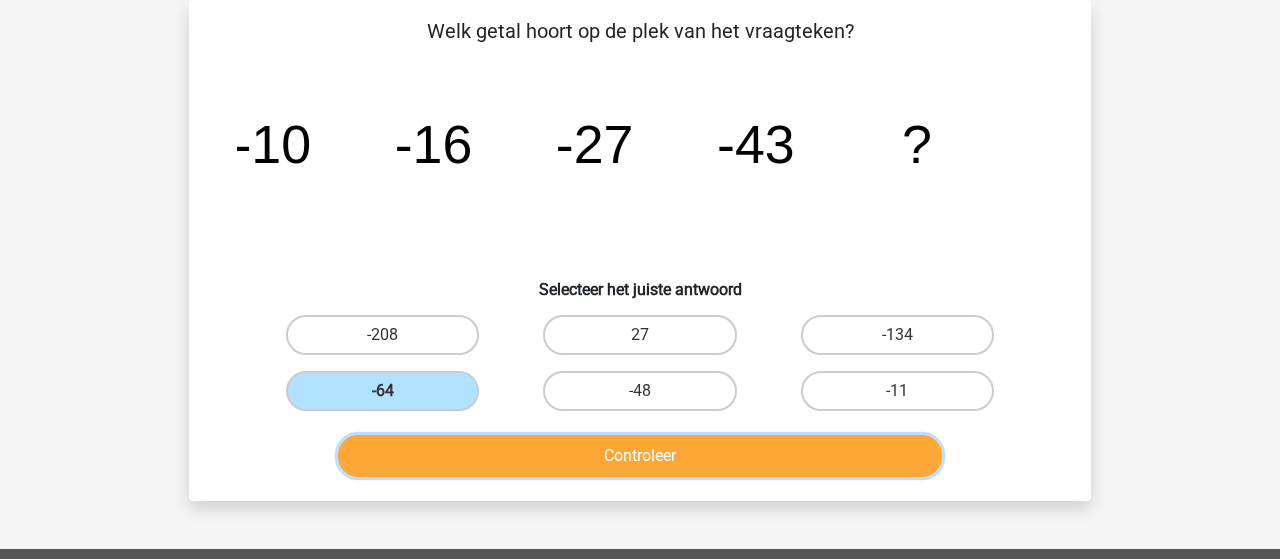 click on "Controleer" at bounding box center [640, 456] 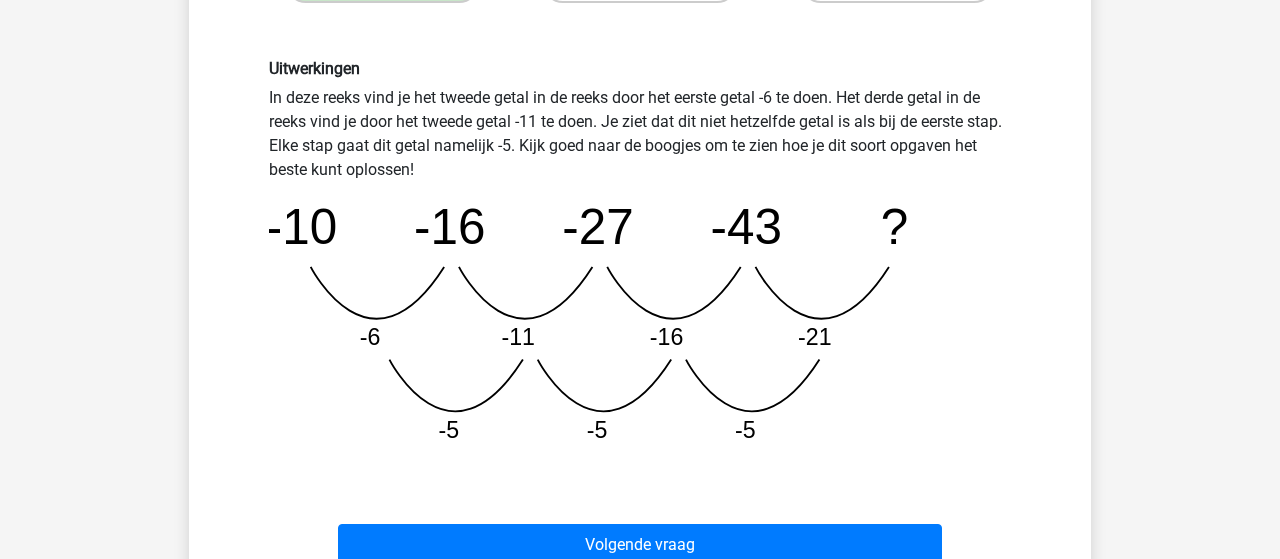 scroll, scrollTop: 508, scrollLeft: 0, axis: vertical 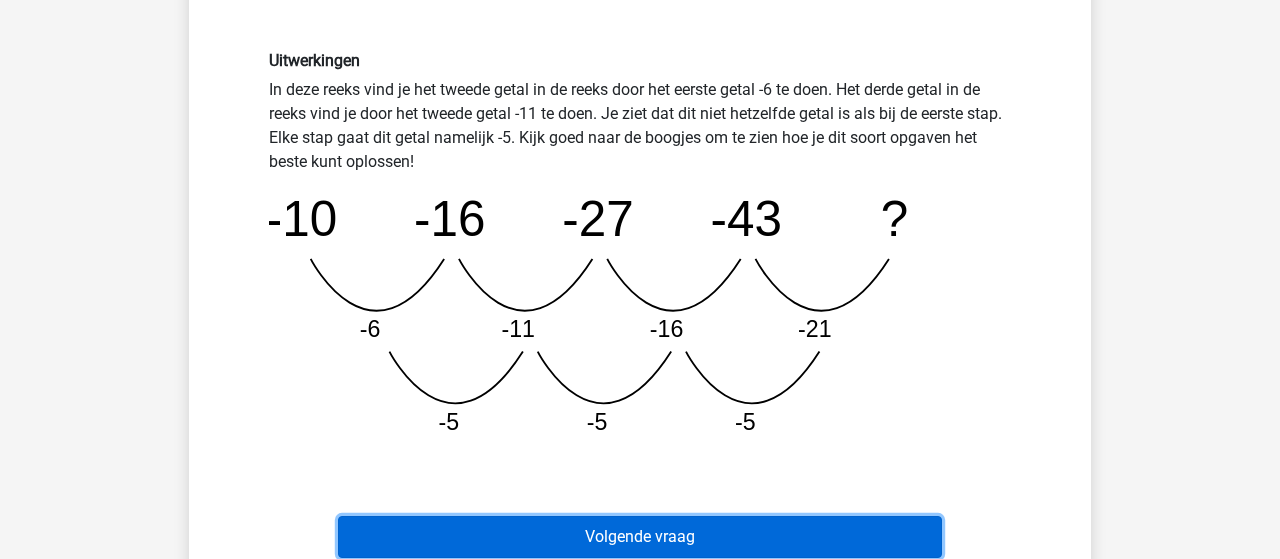click on "Volgende vraag" at bounding box center [640, 537] 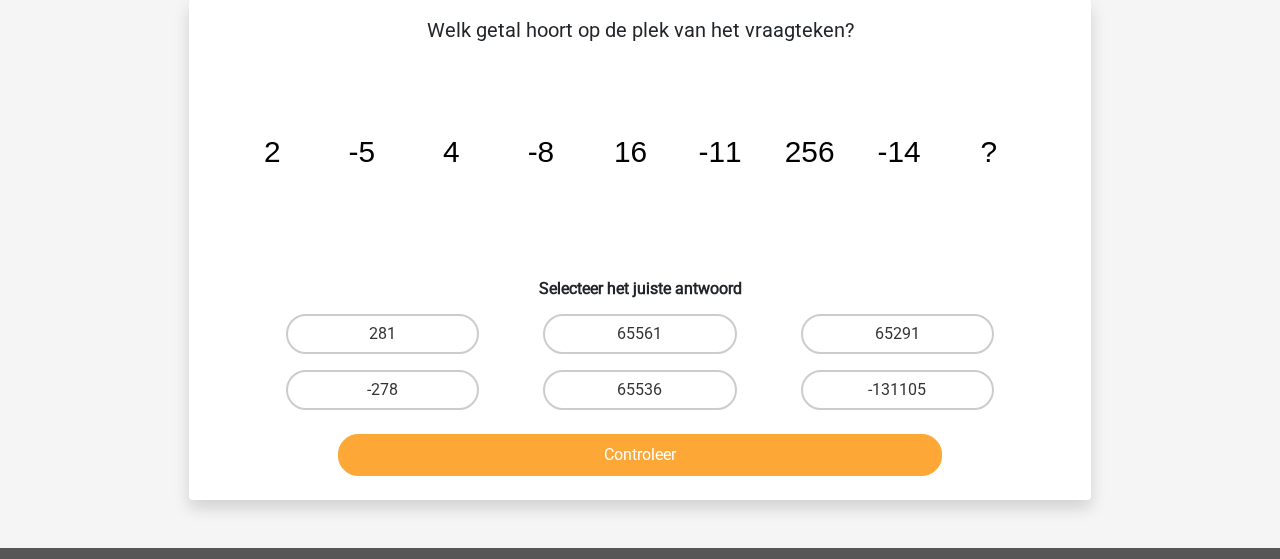 scroll, scrollTop: 92, scrollLeft: 0, axis: vertical 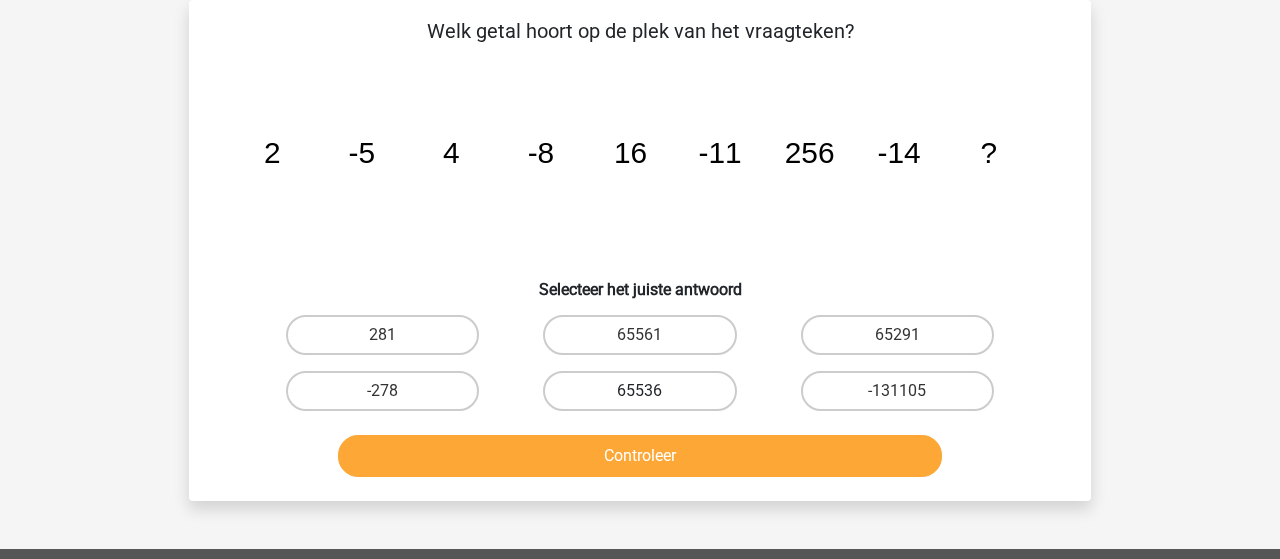 click on "65536" at bounding box center (639, 391) 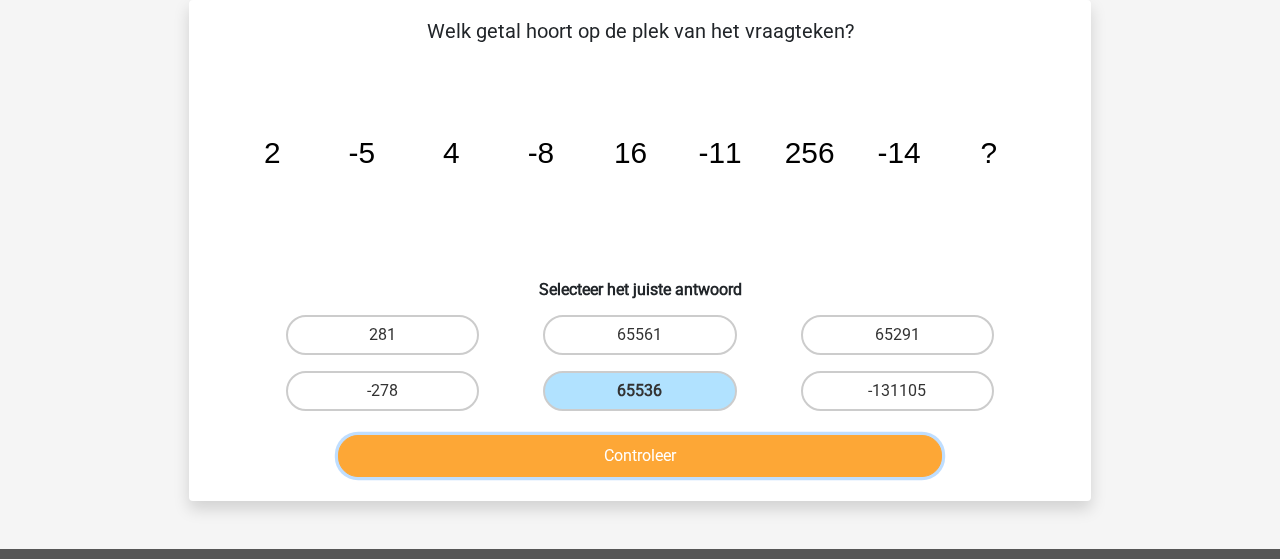 click on "Controleer" at bounding box center [640, 456] 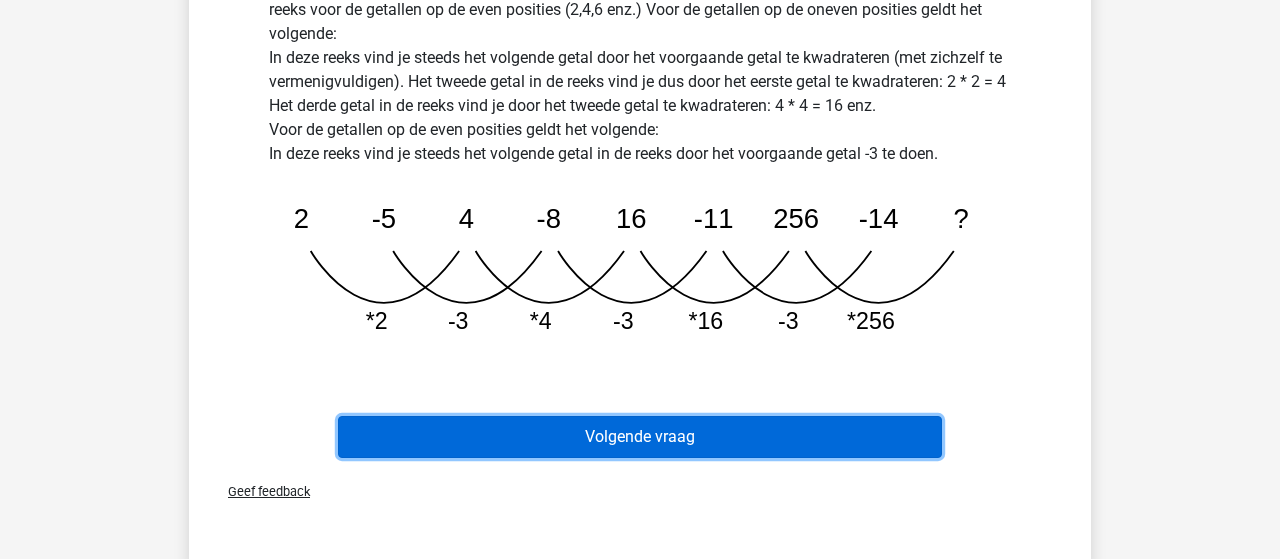 click on "Volgende vraag" at bounding box center (640, 437) 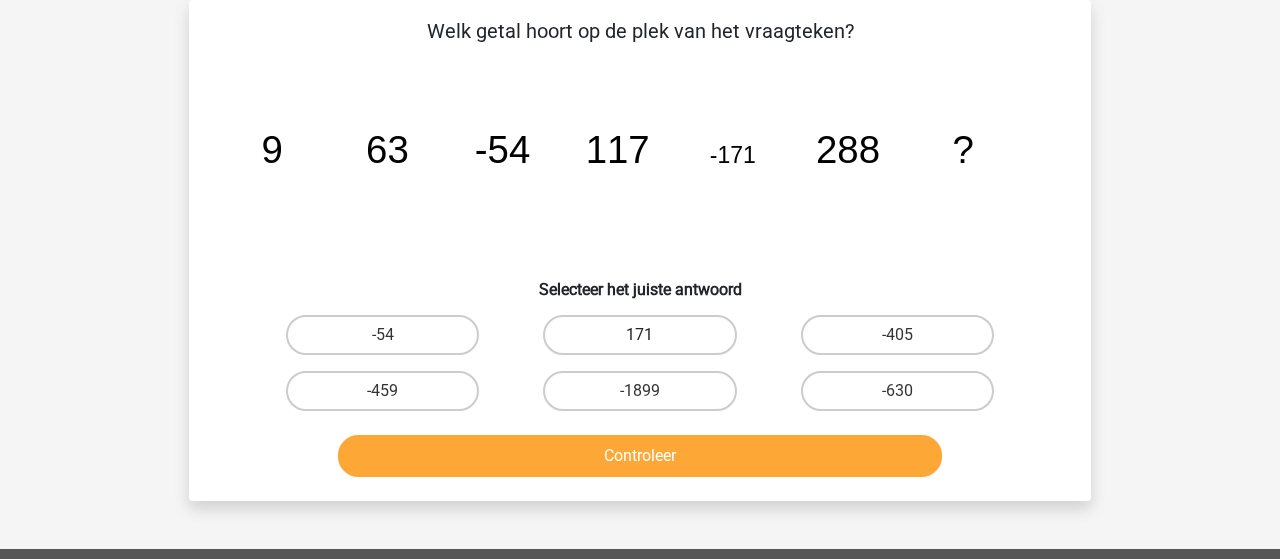 scroll, scrollTop: 92, scrollLeft: 0, axis: vertical 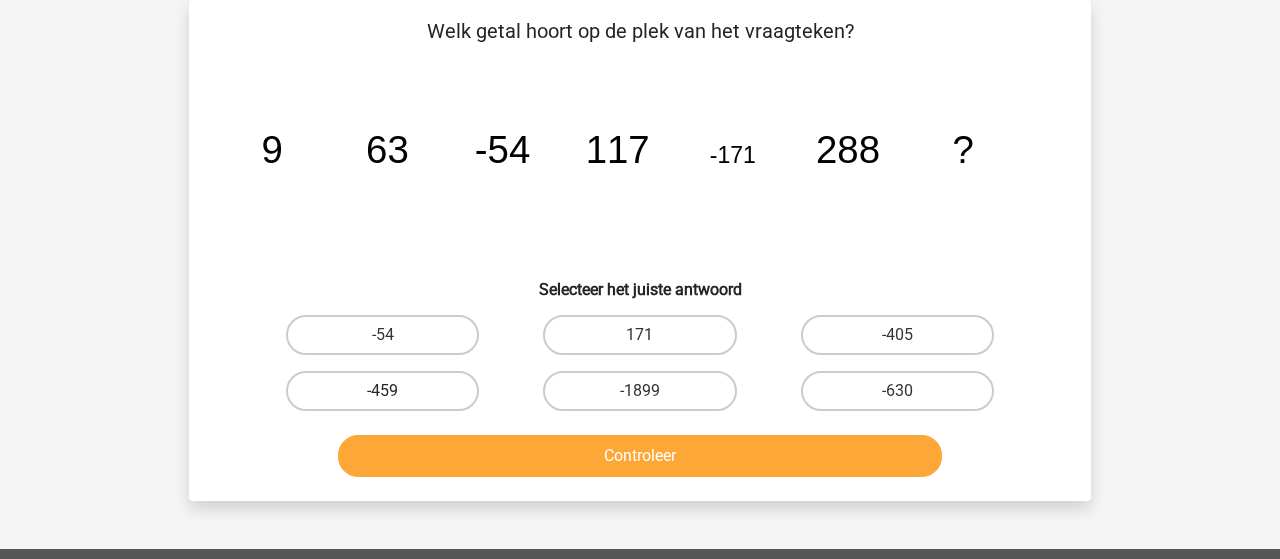 click on "-459" at bounding box center (382, 391) 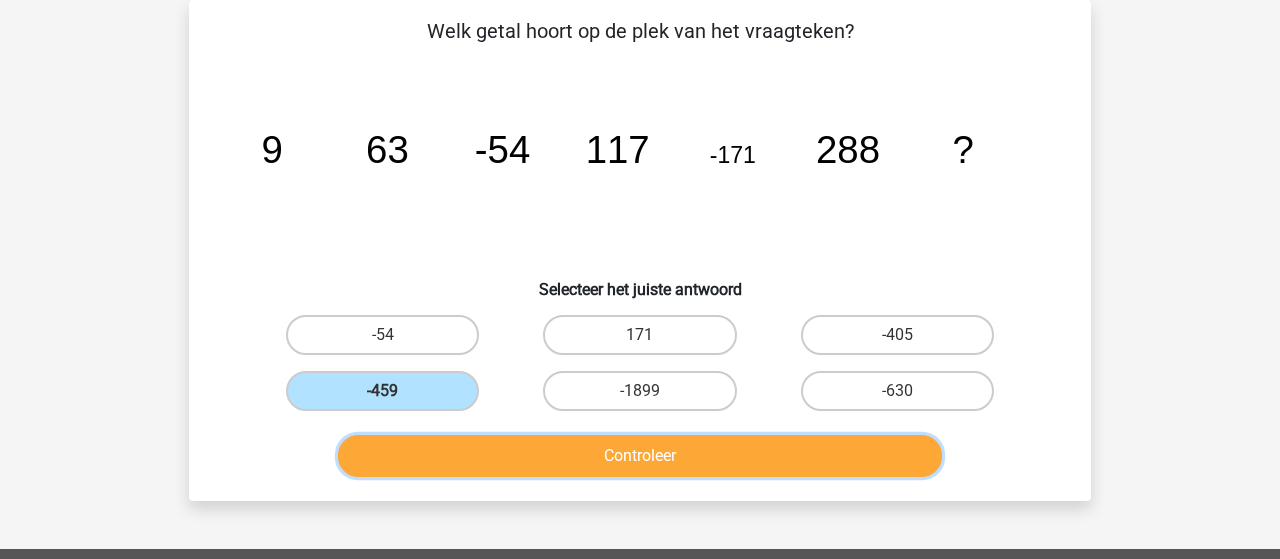 click on "Controleer" at bounding box center [640, 456] 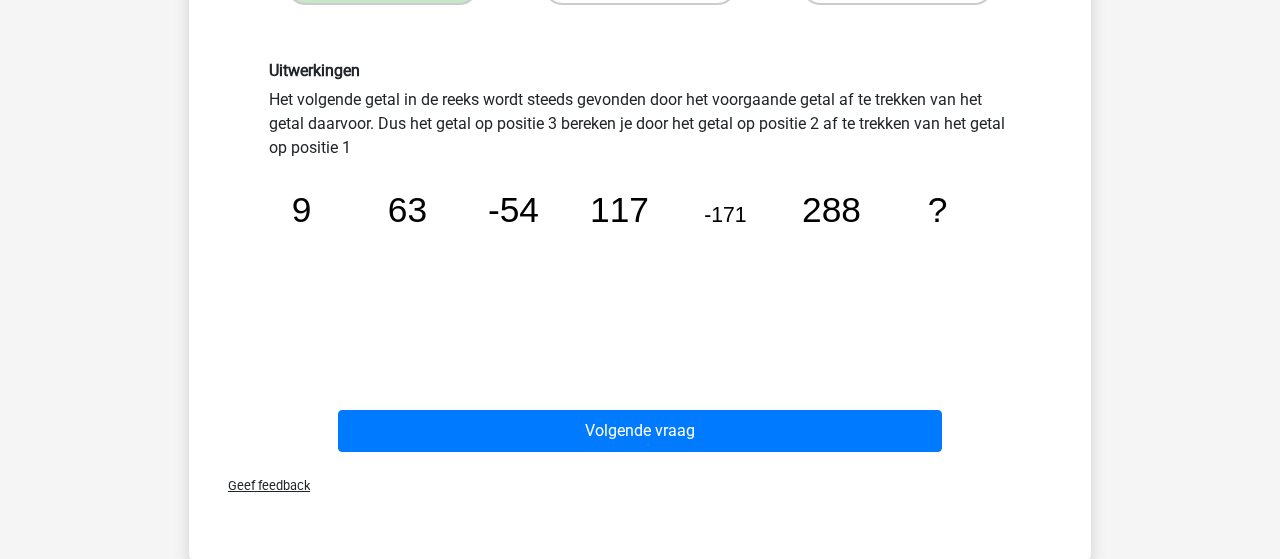 scroll, scrollTop: 508, scrollLeft: 0, axis: vertical 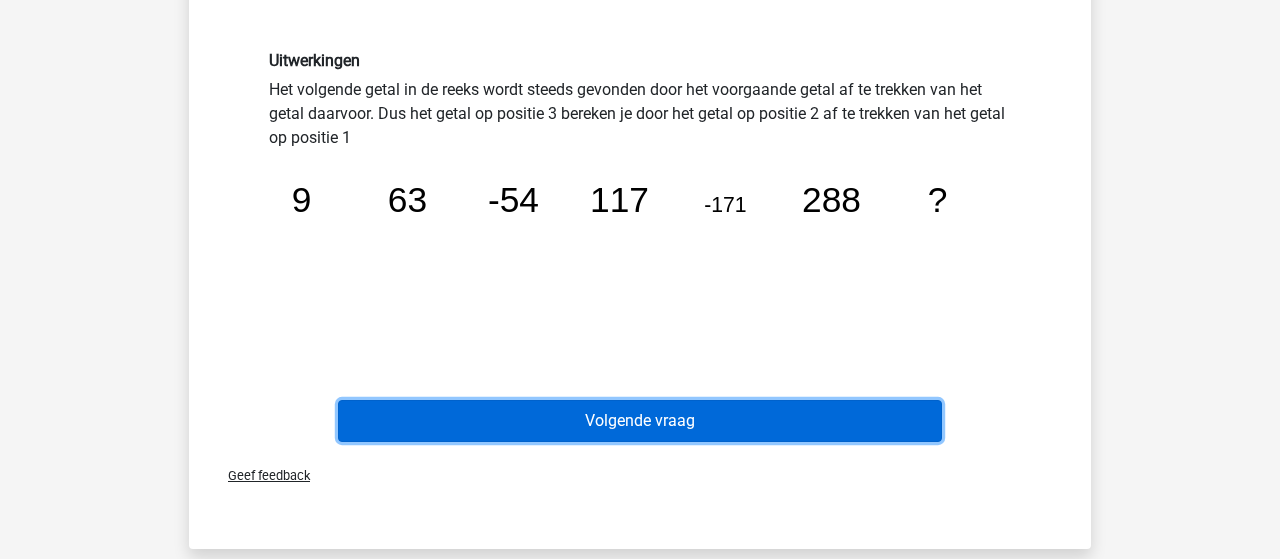 click on "Volgende vraag" at bounding box center (640, 421) 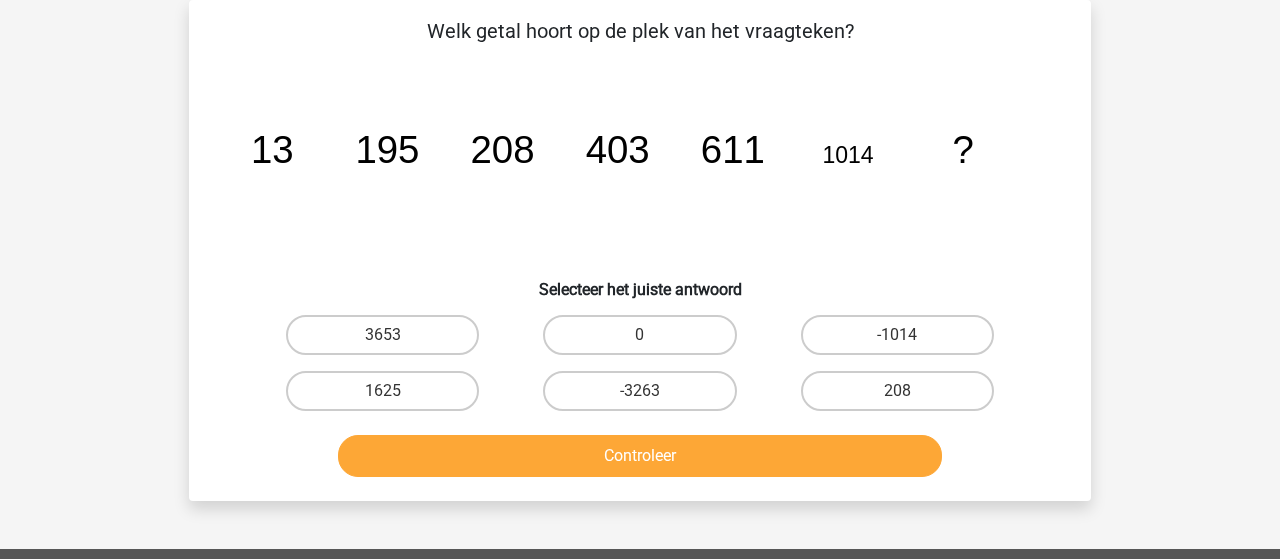 scroll, scrollTop: 92, scrollLeft: 0, axis: vertical 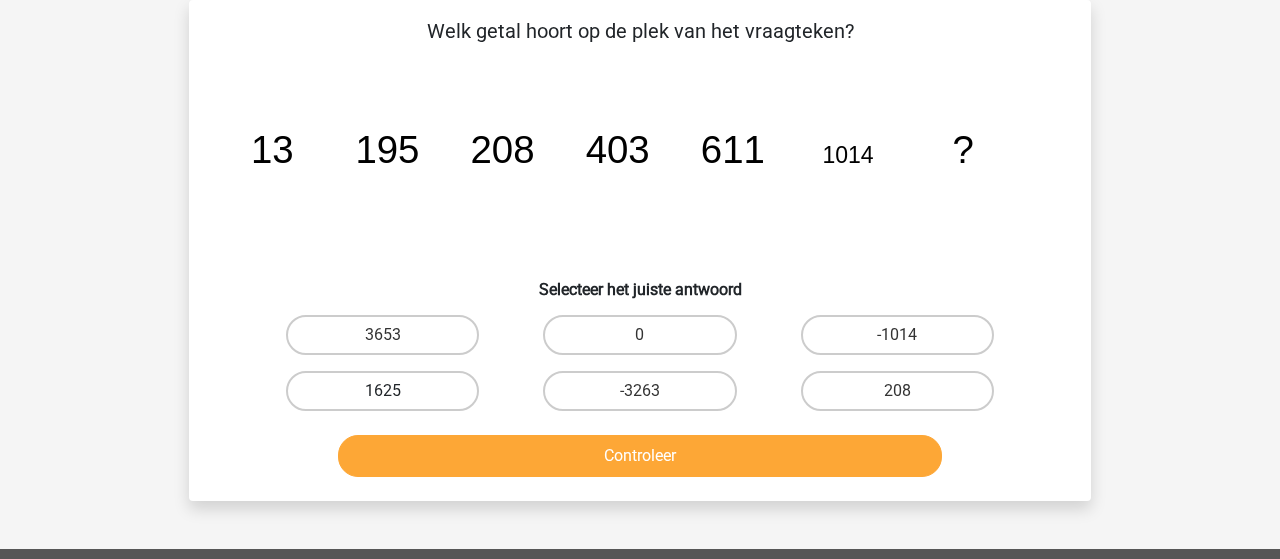 click on "1625" at bounding box center (382, 391) 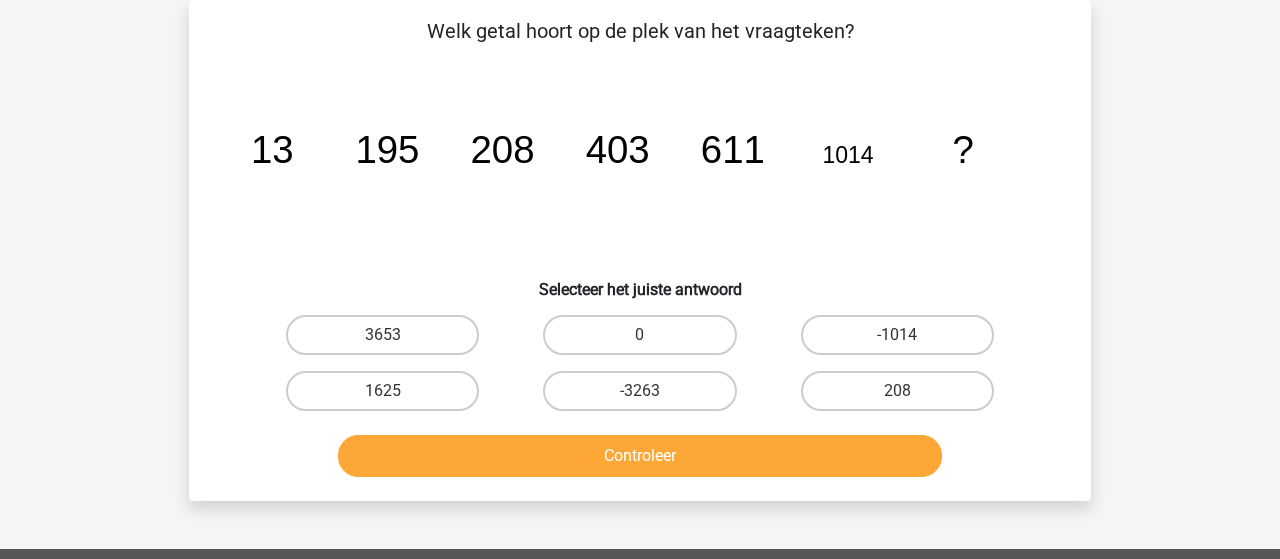 click on "1625" at bounding box center (389, 397) 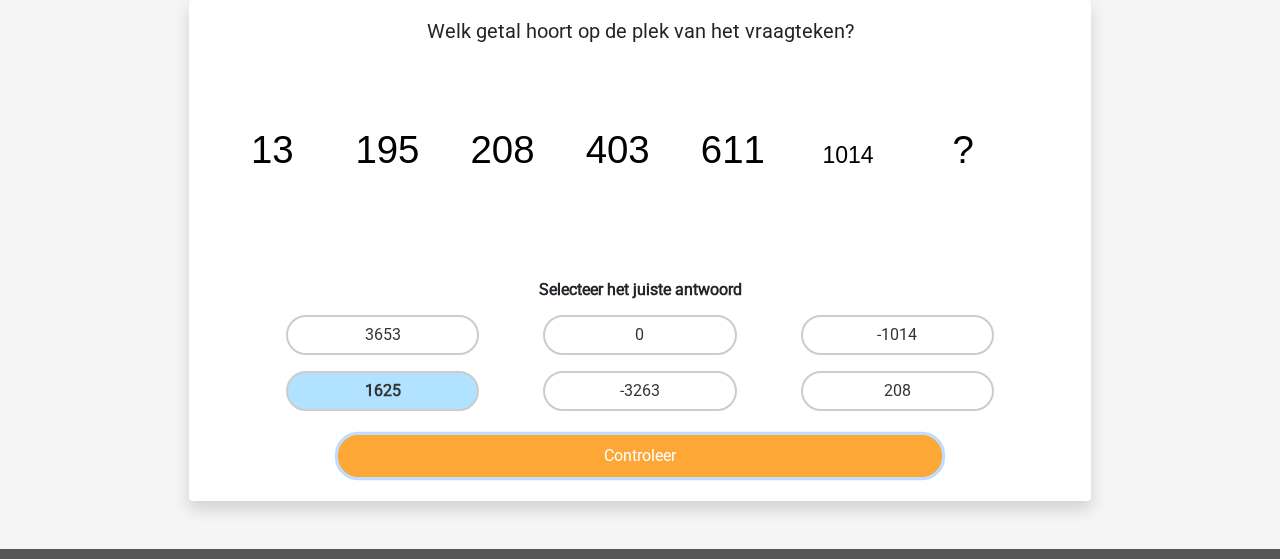 click on "Controleer" at bounding box center [640, 456] 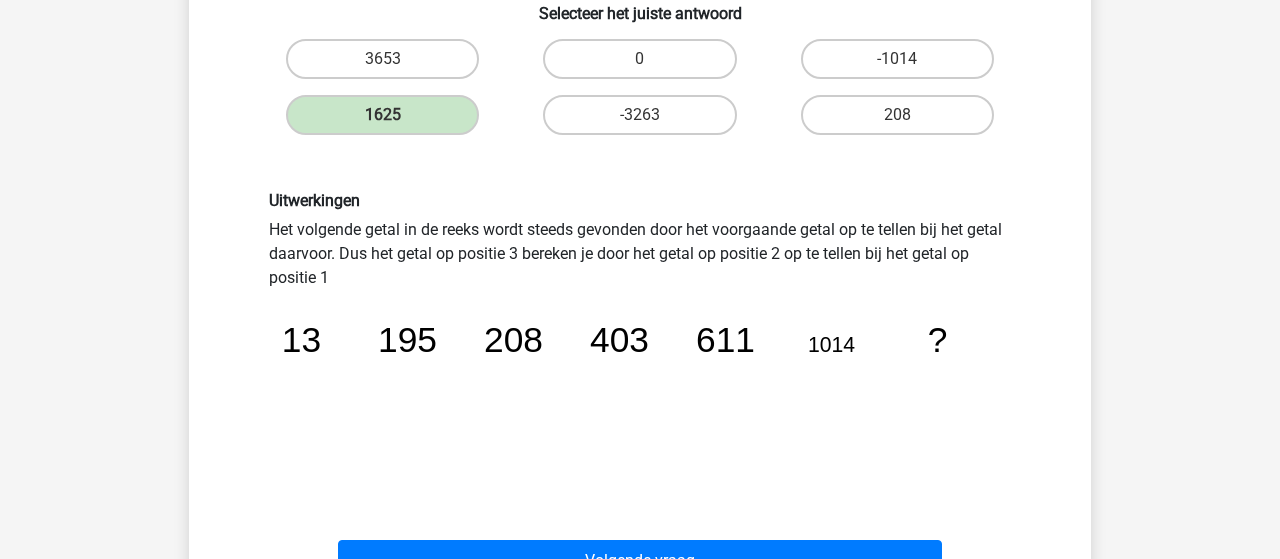 scroll, scrollTop: 404, scrollLeft: 0, axis: vertical 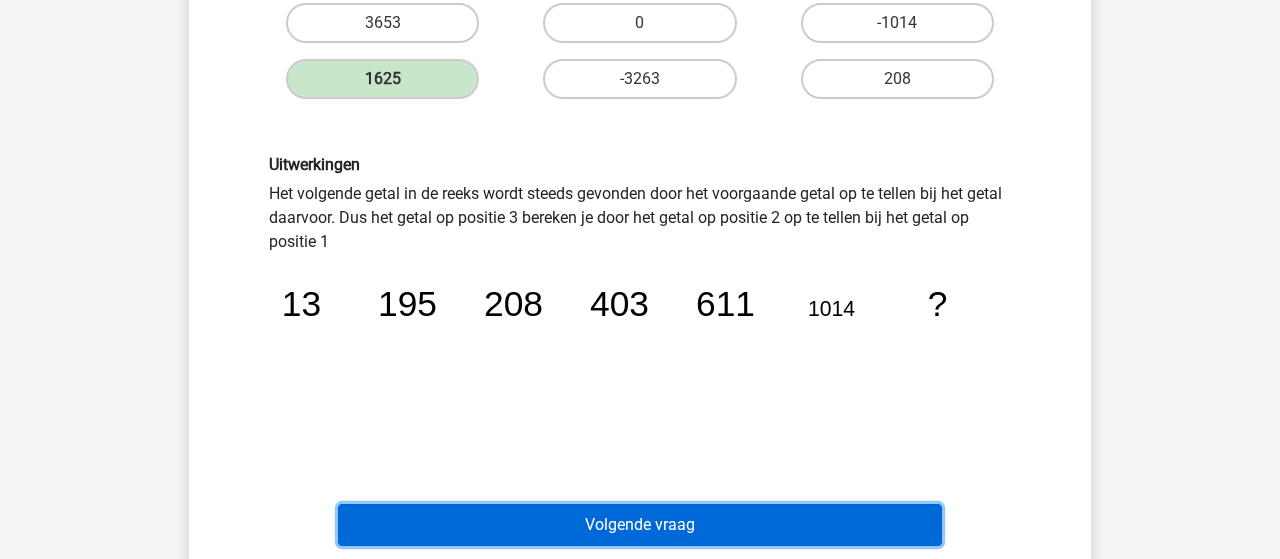 click on "Volgende vraag" at bounding box center [640, 525] 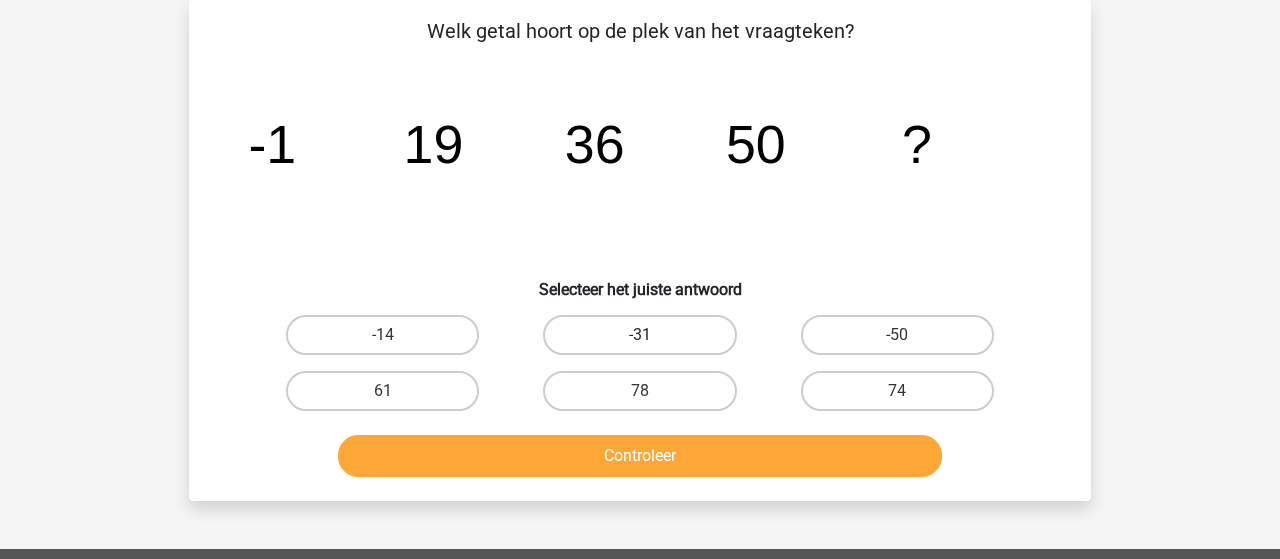 scroll, scrollTop: 92, scrollLeft: 0, axis: vertical 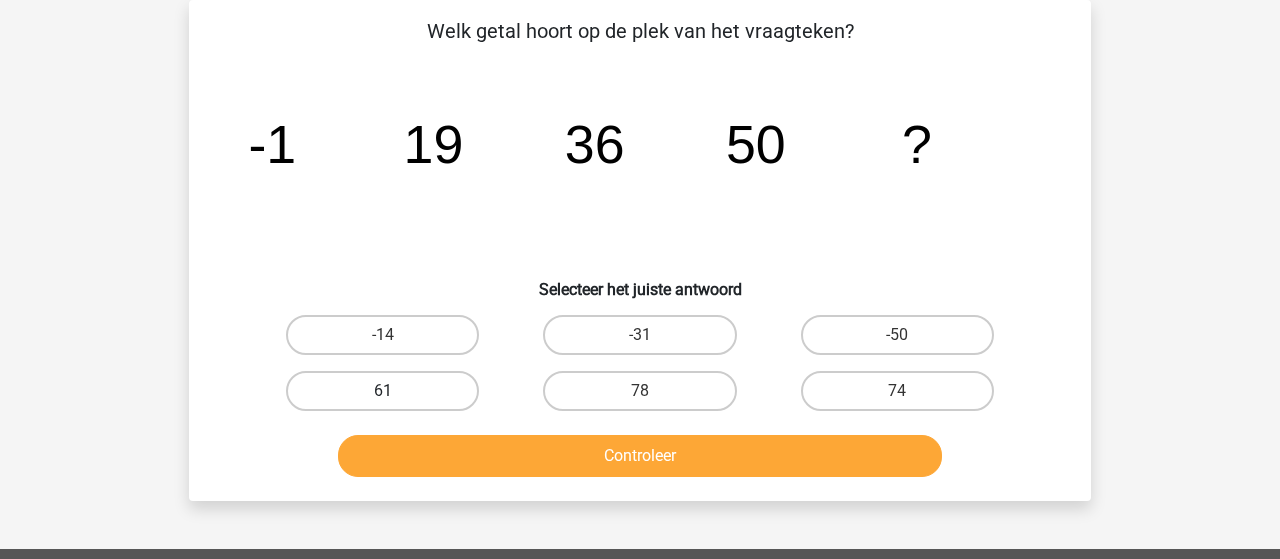click on "61" at bounding box center (382, 391) 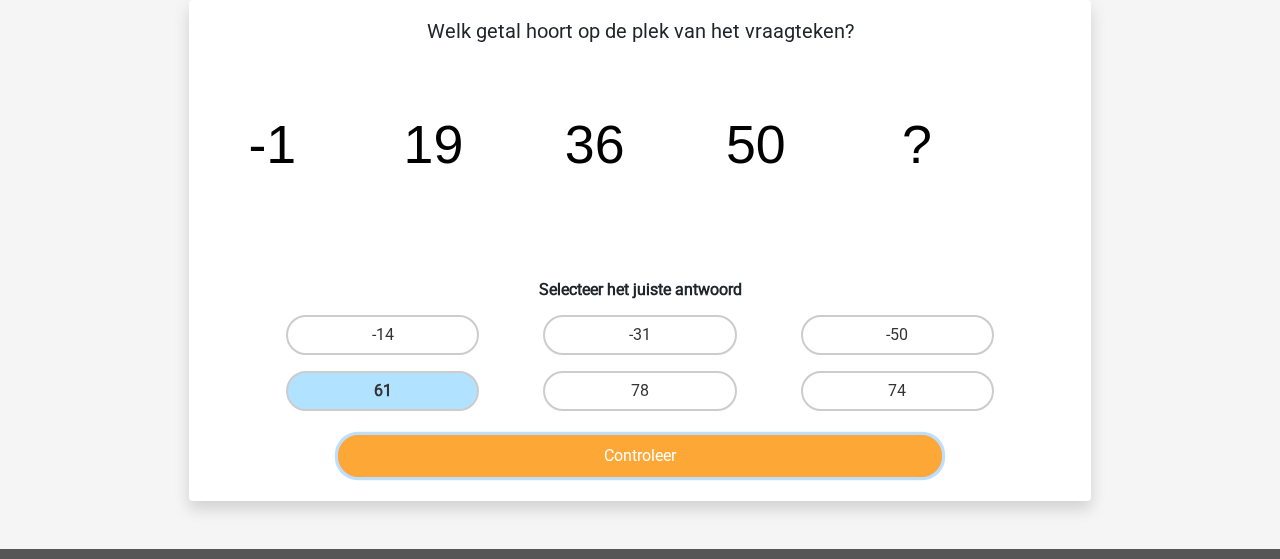 click on "Controleer" at bounding box center [640, 456] 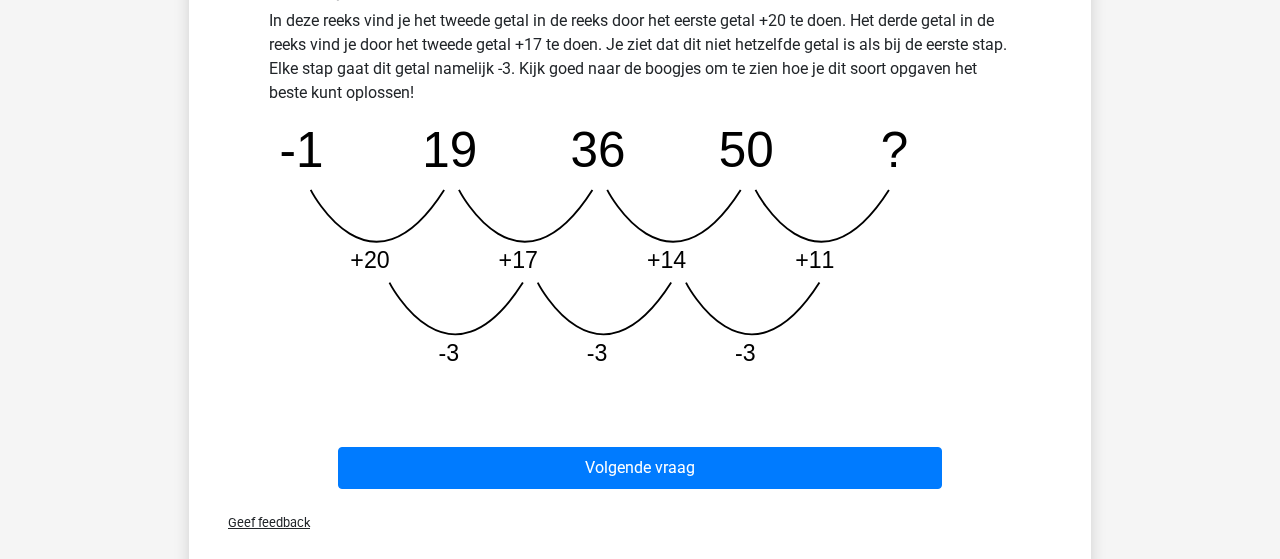 scroll, scrollTop: 716, scrollLeft: 0, axis: vertical 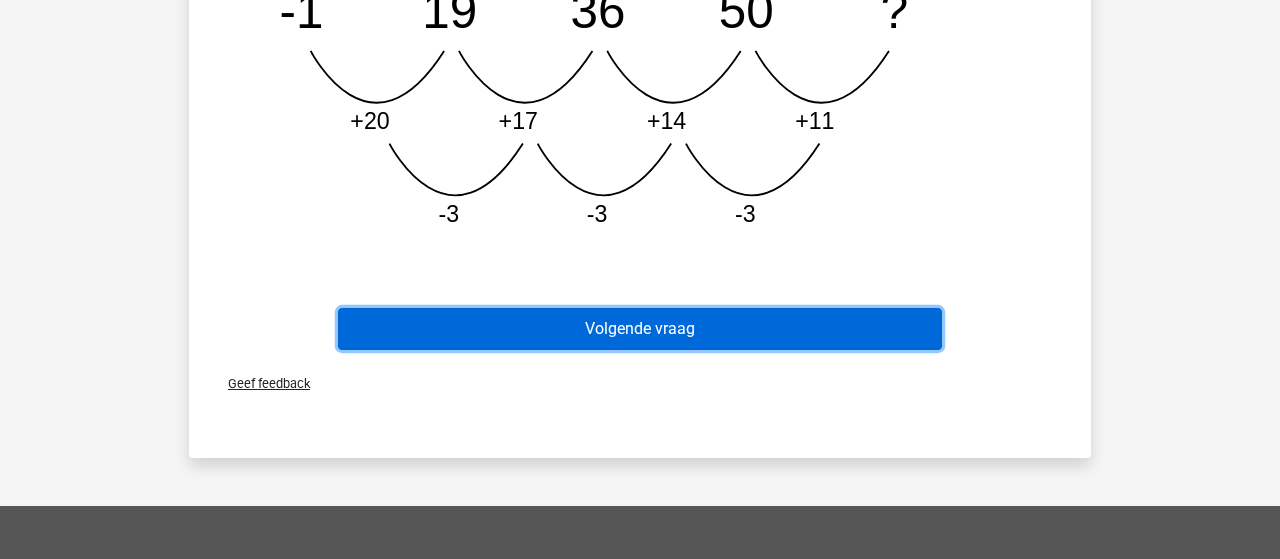 click on "Volgende vraag" at bounding box center (640, 329) 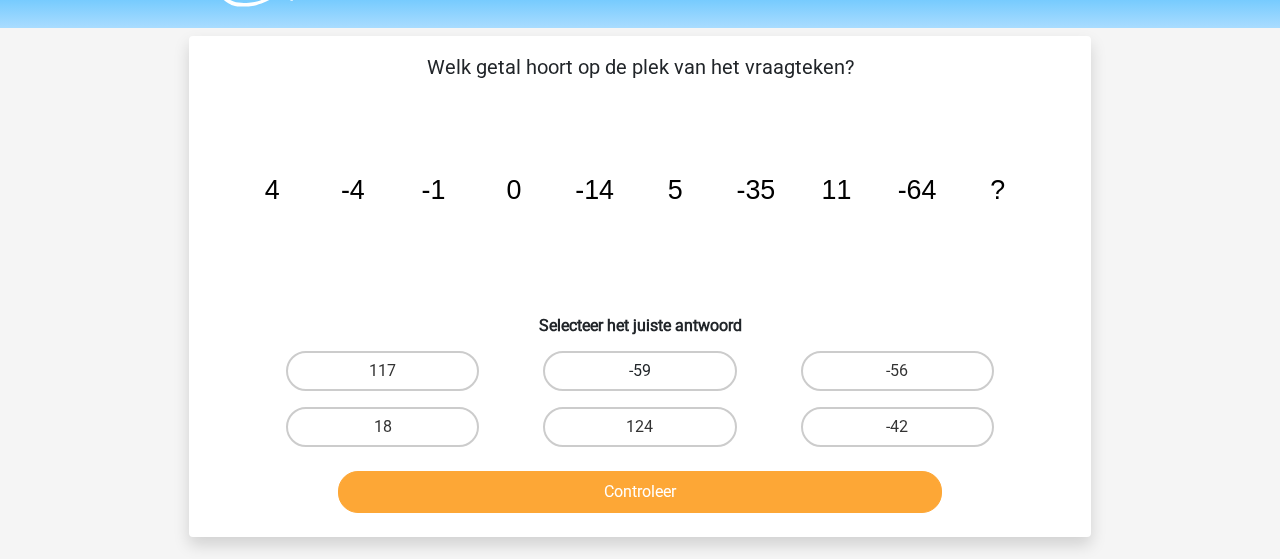 scroll, scrollTop: 0, scrollLeft: 0, axis: both 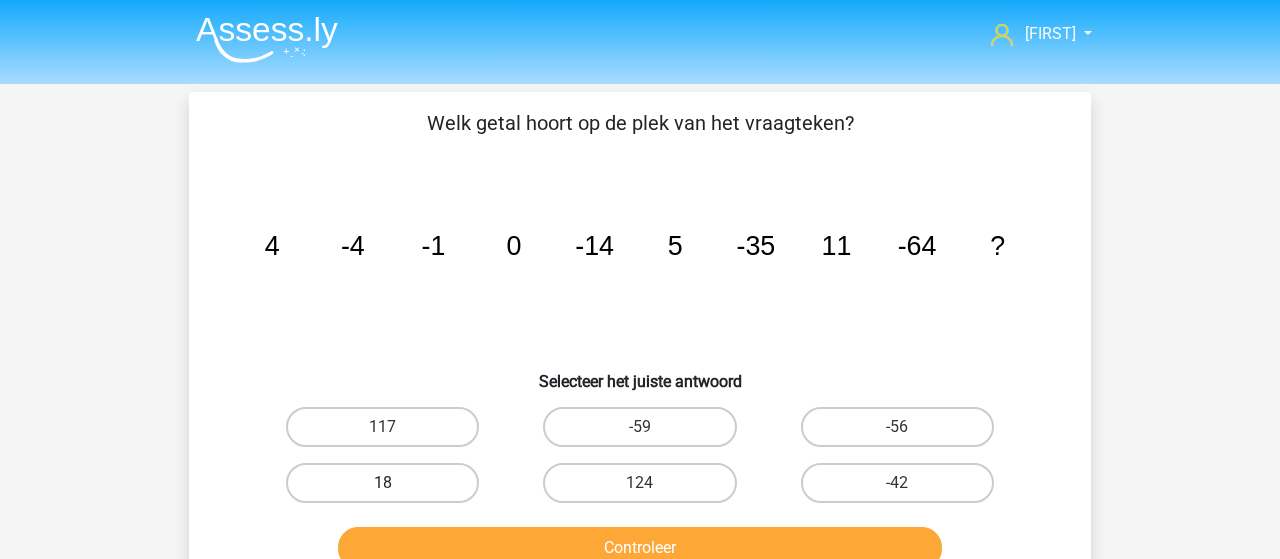 click on "18" at bounding box center (382, 483) 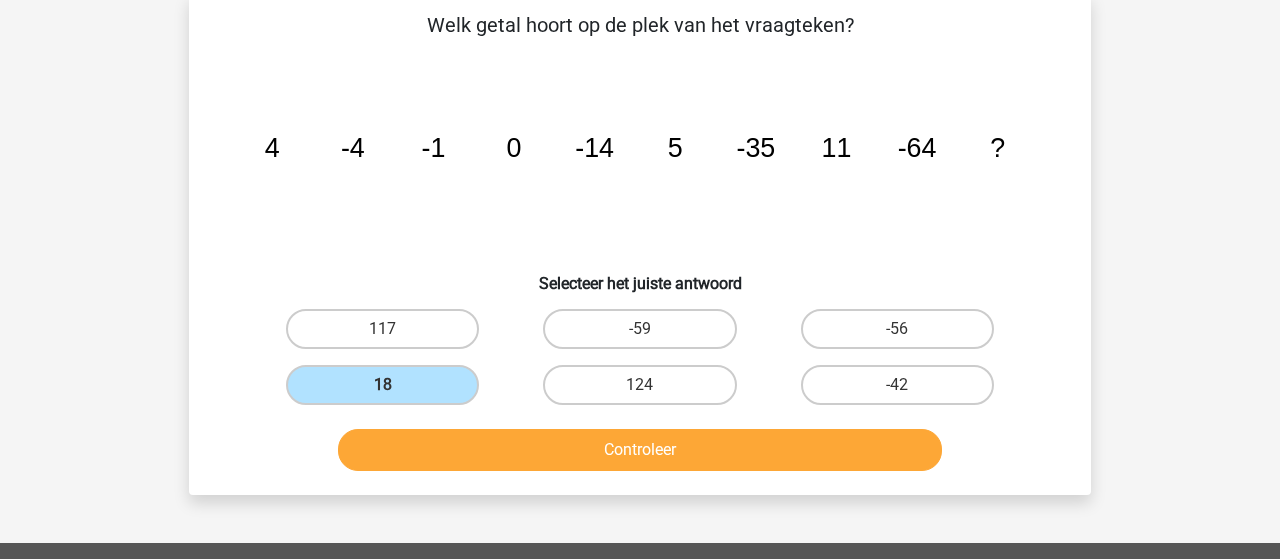 scroll, scrollTop: 104, scrollLeft: 0, axis: vertical 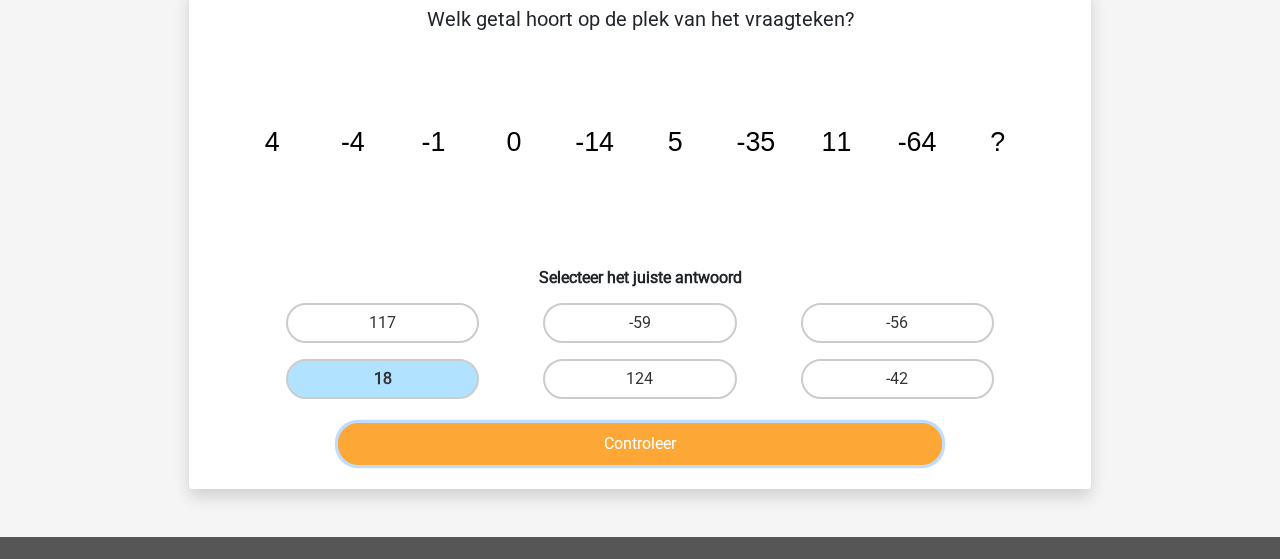 click on "Controleer" at bounding box center [640, 444] 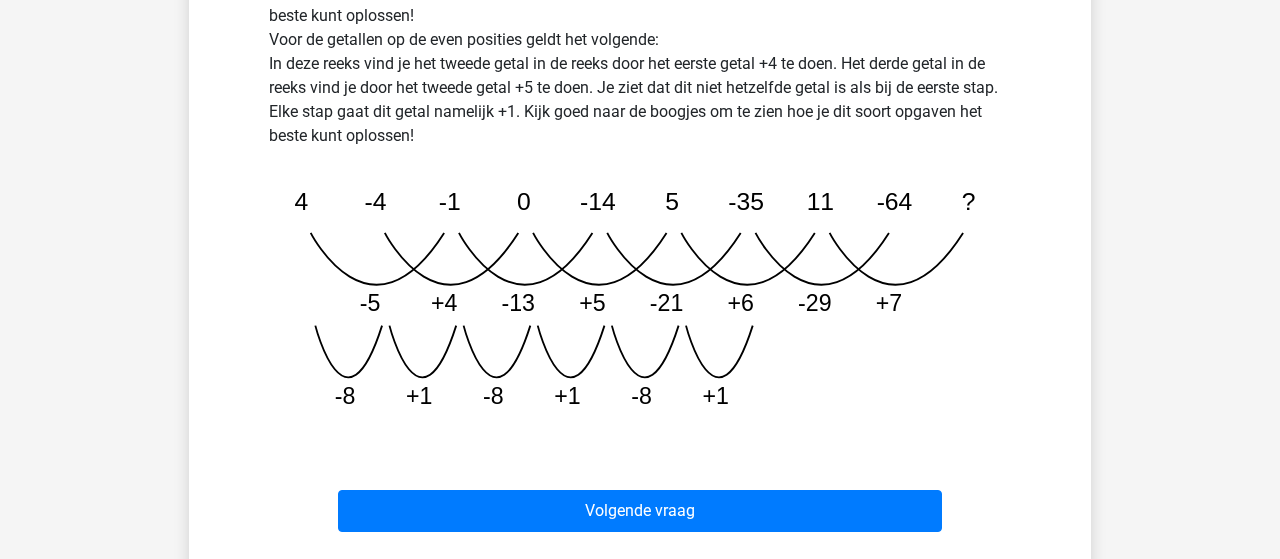 scroll, scrollTop: 728, scrollLeft: 0, axis: vertical 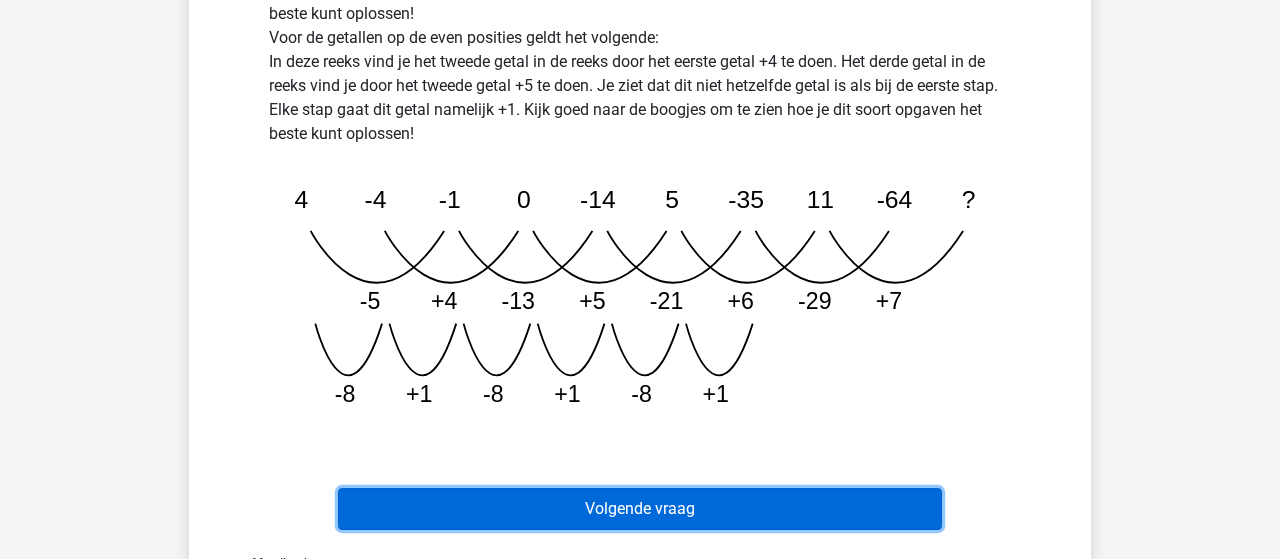 click on "Volgende vraag" at bounding box center [640, 509] 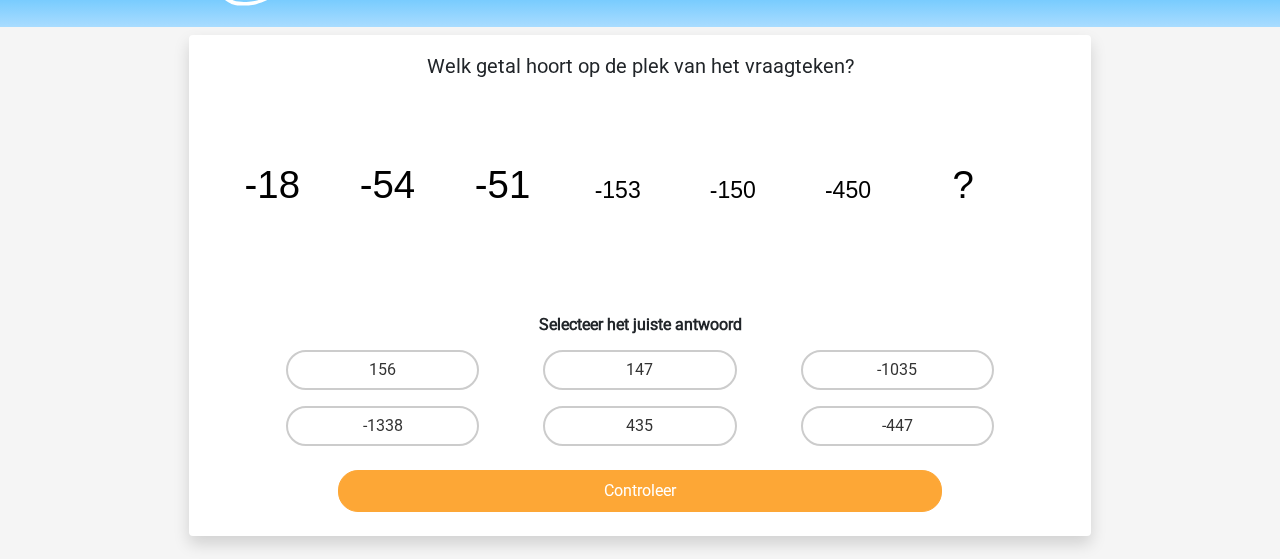 scroll, scrollTop: 0, scrollLeft: 0, axis: both 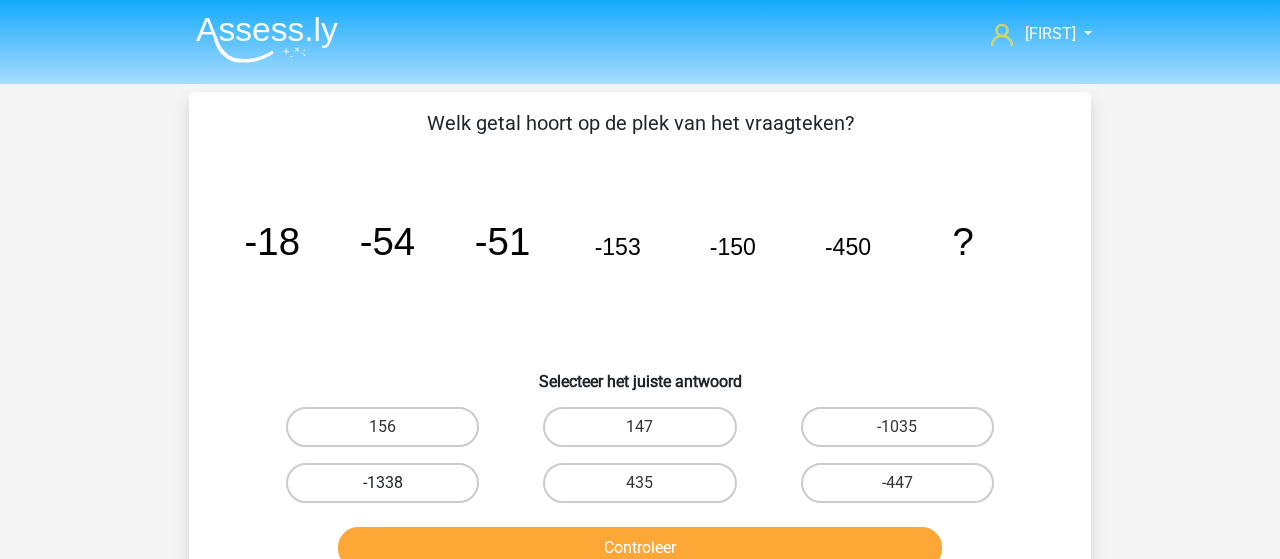 click on "-1338" at bounding box center [382, 483] 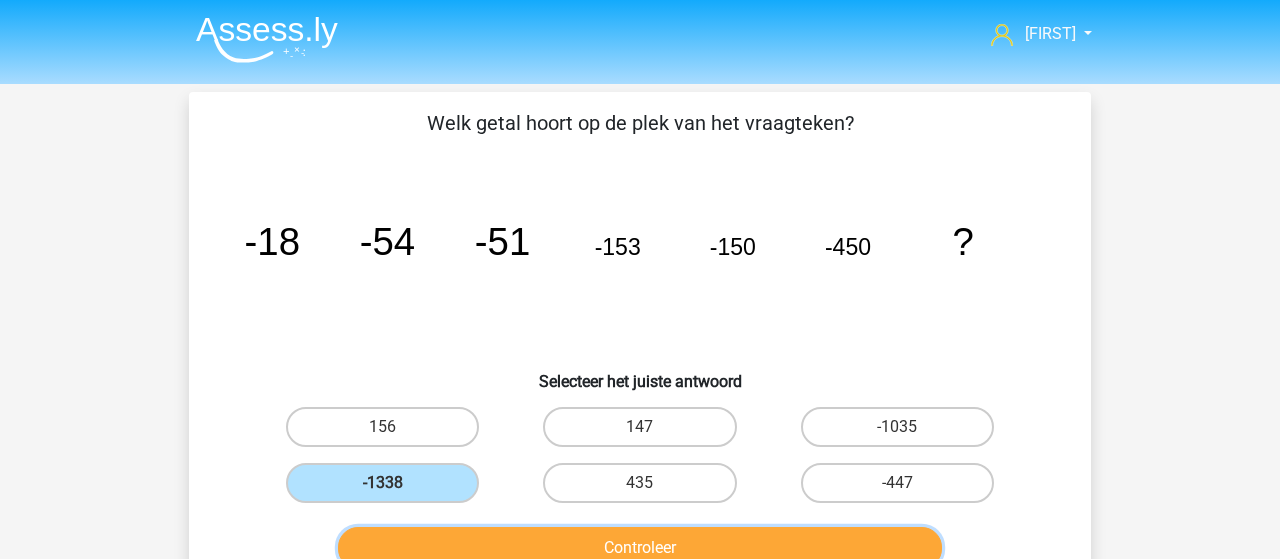 click on "Controleer" at bounding box center (640, 548) 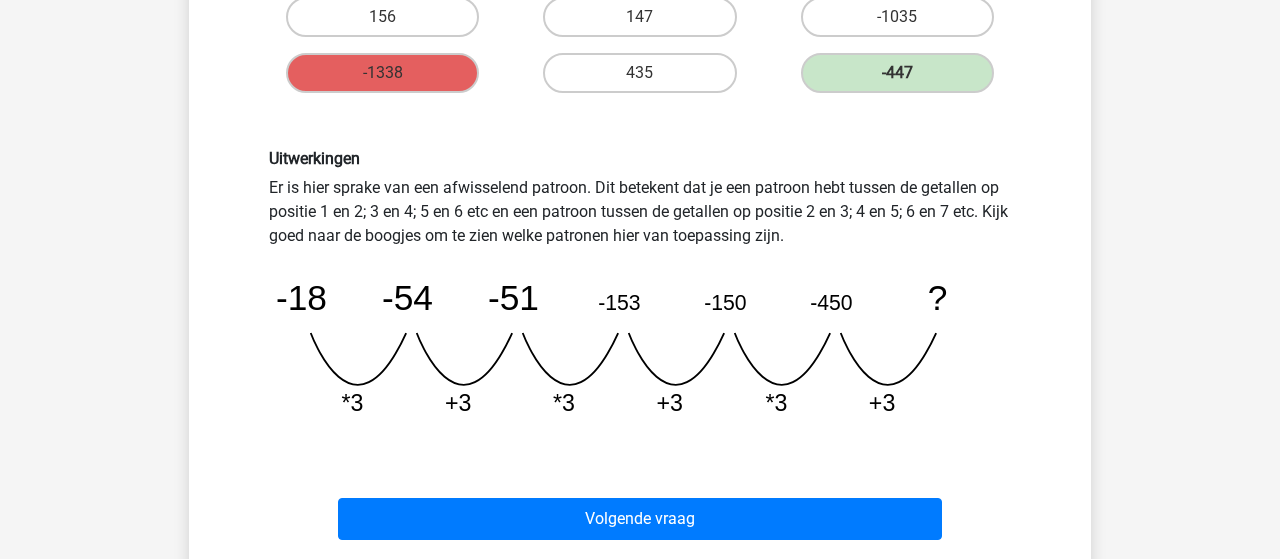scroll, scrollTop: 416, scrollLeft: 0, axis: vertical 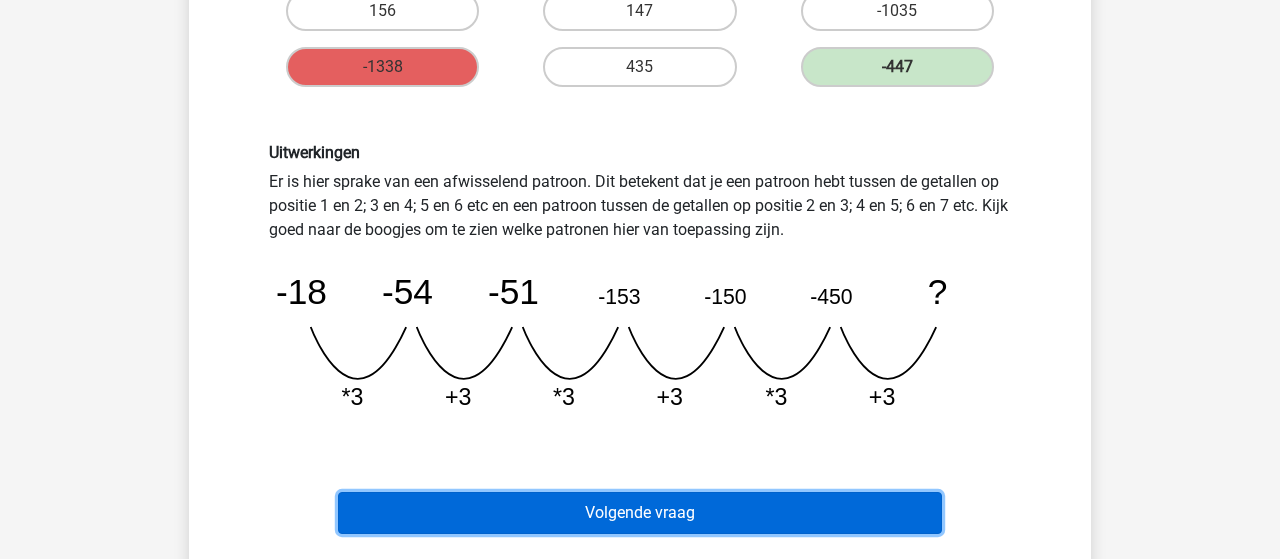 click on "Volgende vraag" at bounding box center (640, 513) 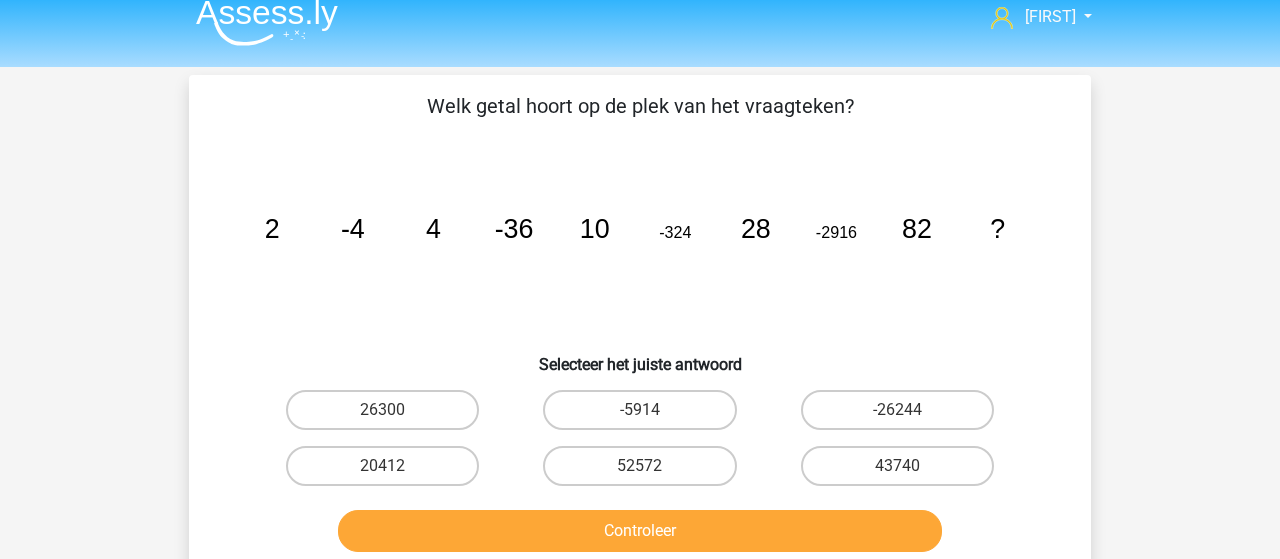 scroll, scrollTop: 0, scrollLeft: 0, axis: both 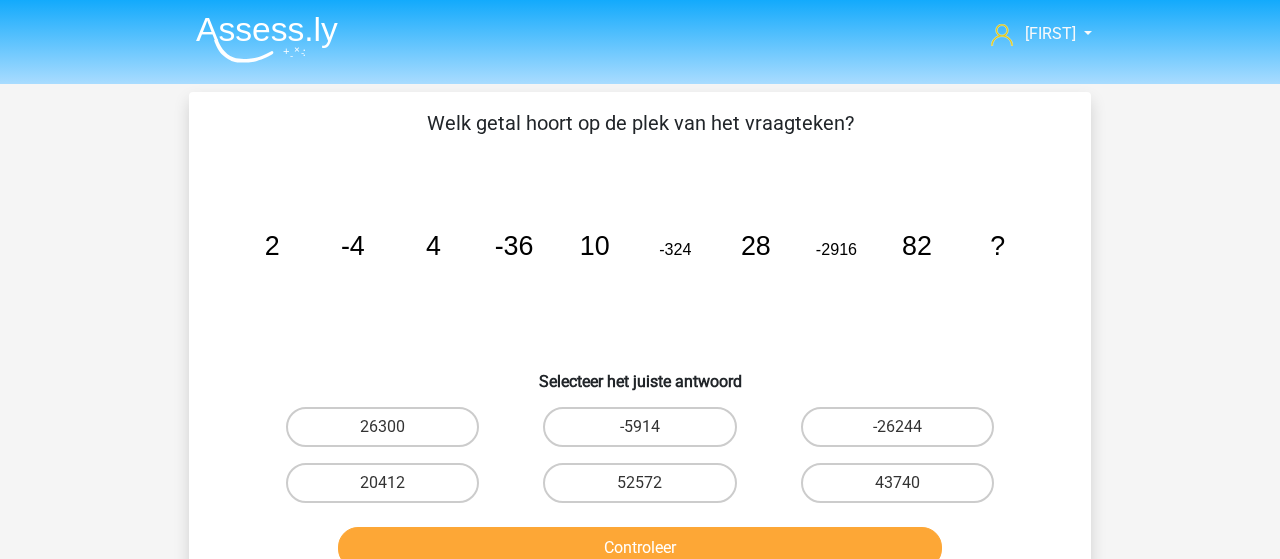 click at bounding box center (267, 39) 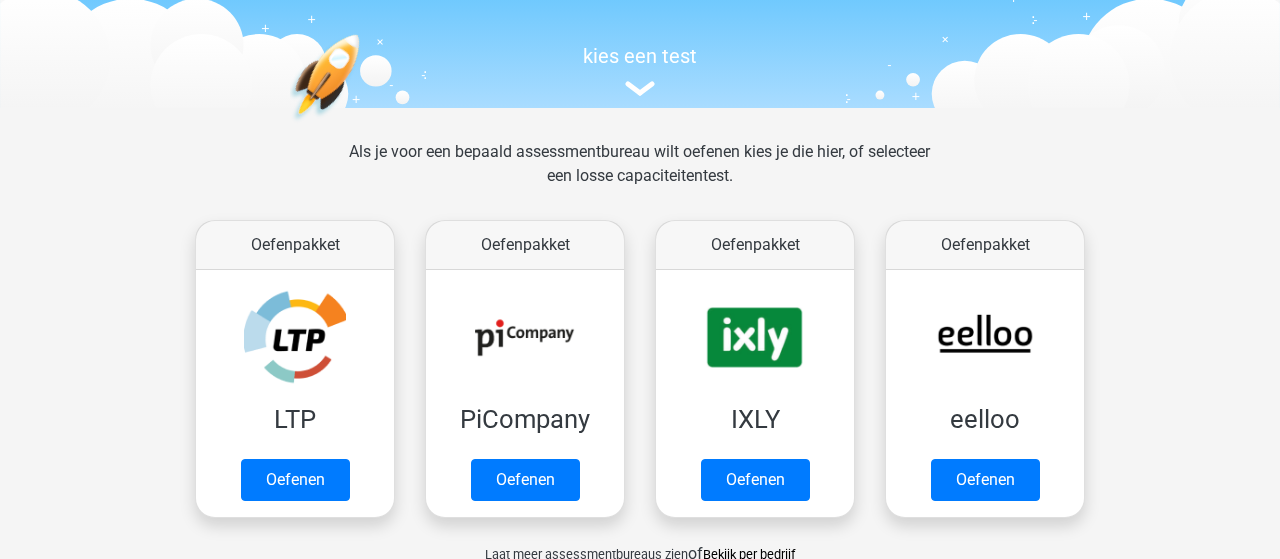 scroll, scrollTop: 208, scrollLeft: 0, axis: vertical 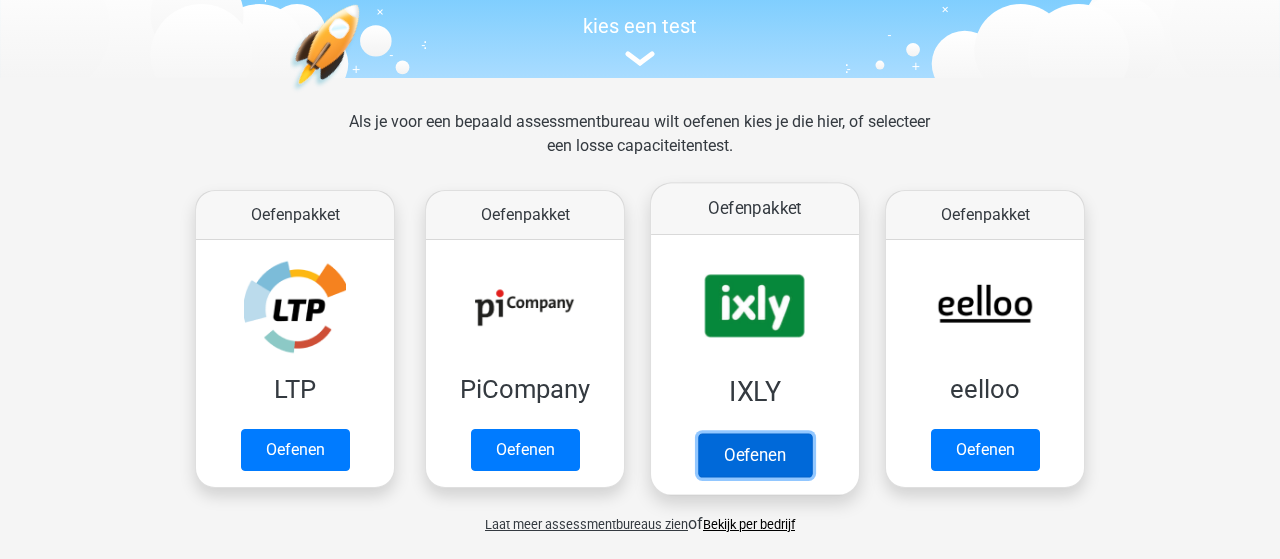 click on "Oefenen" at bounding box center [755, 455] 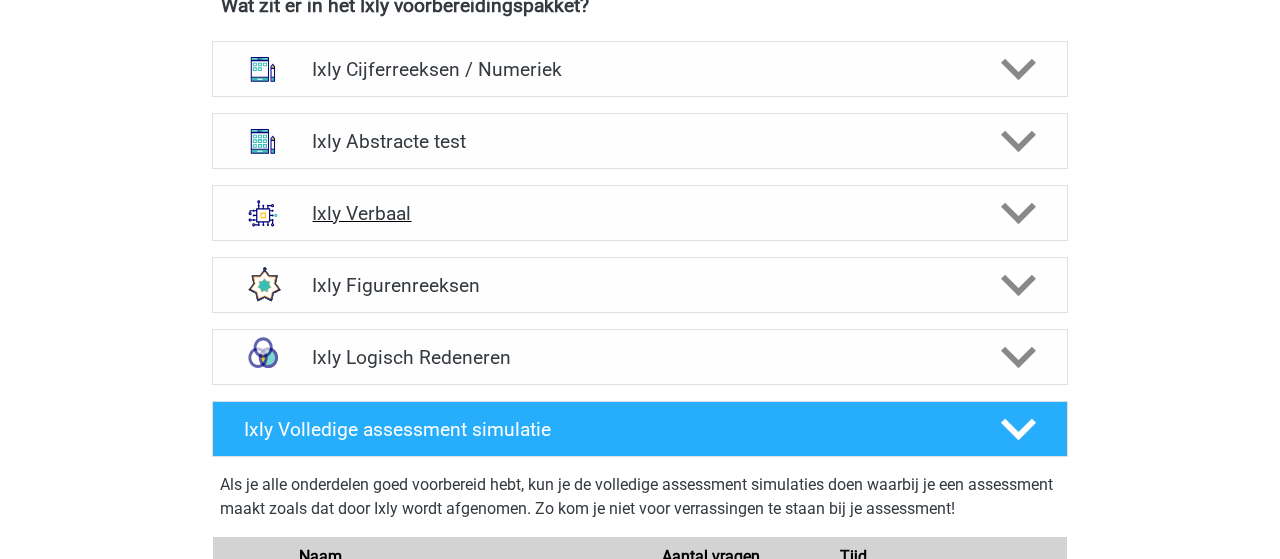 scroll, scrollTop: 832, scrollLeft: 0, axis: vertical 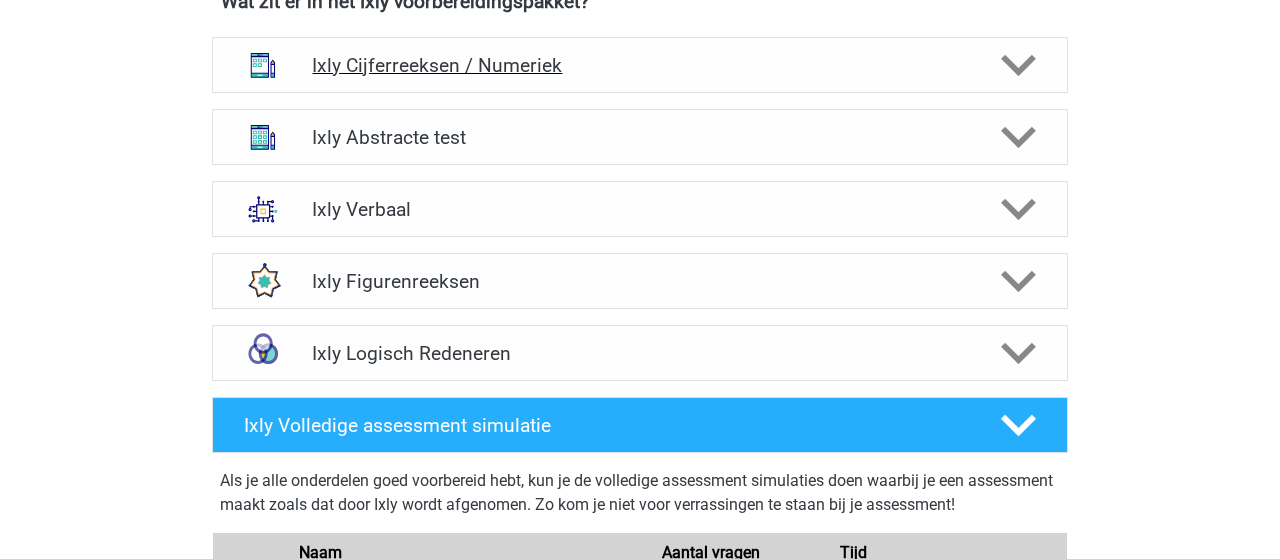 click 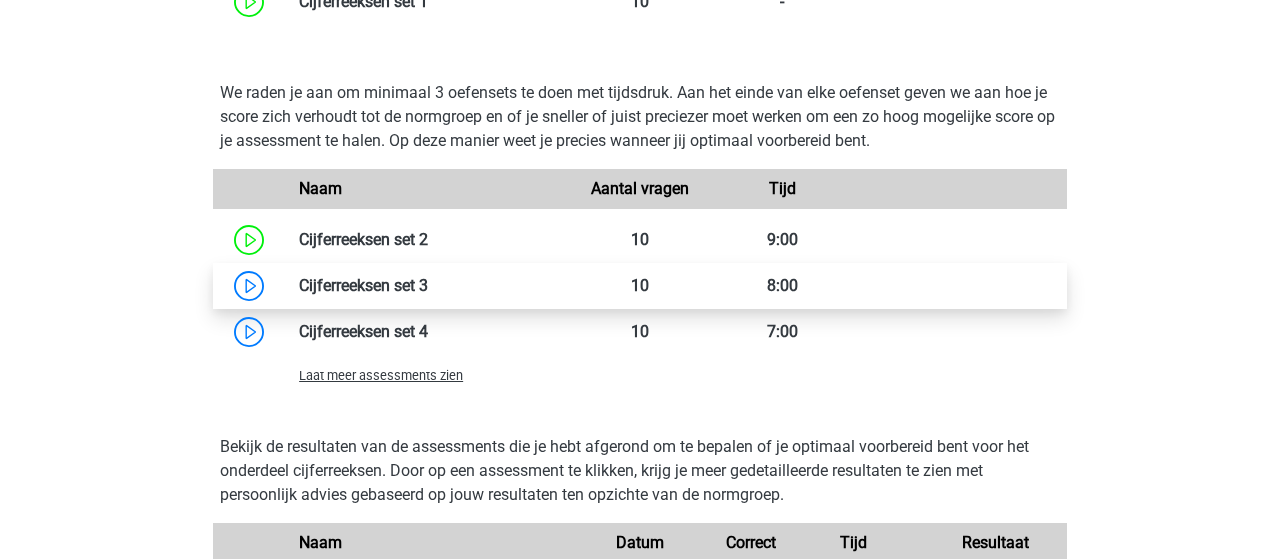 scroll, scrollTop: 1560, scrollLeft: 0, axis: vertical 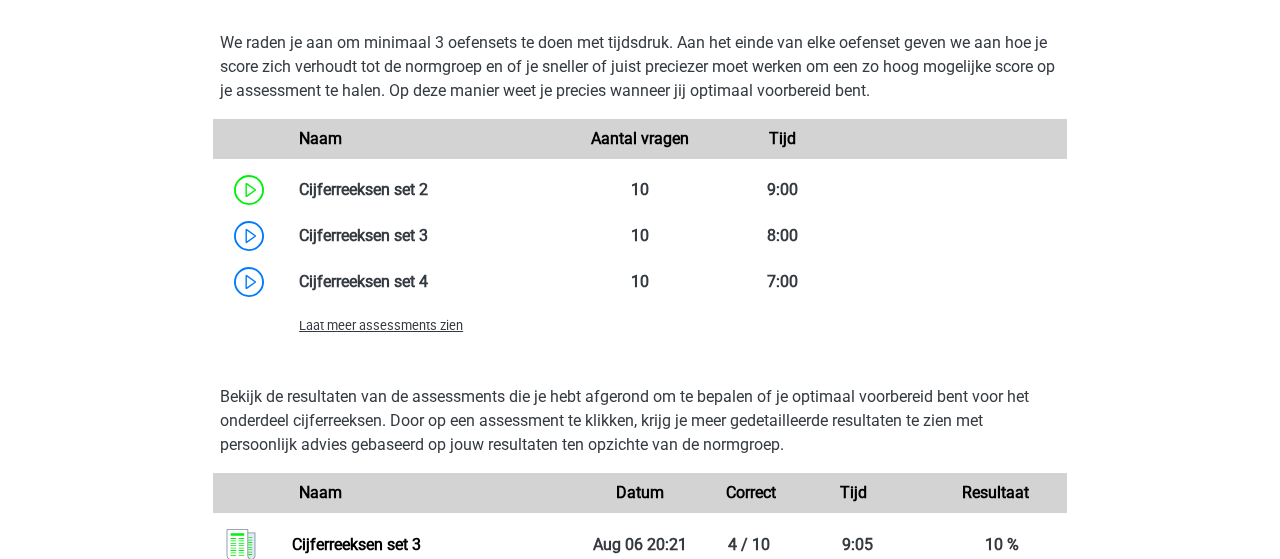 click on "Laat meer assessments zien" at bounding box center (381, 325) 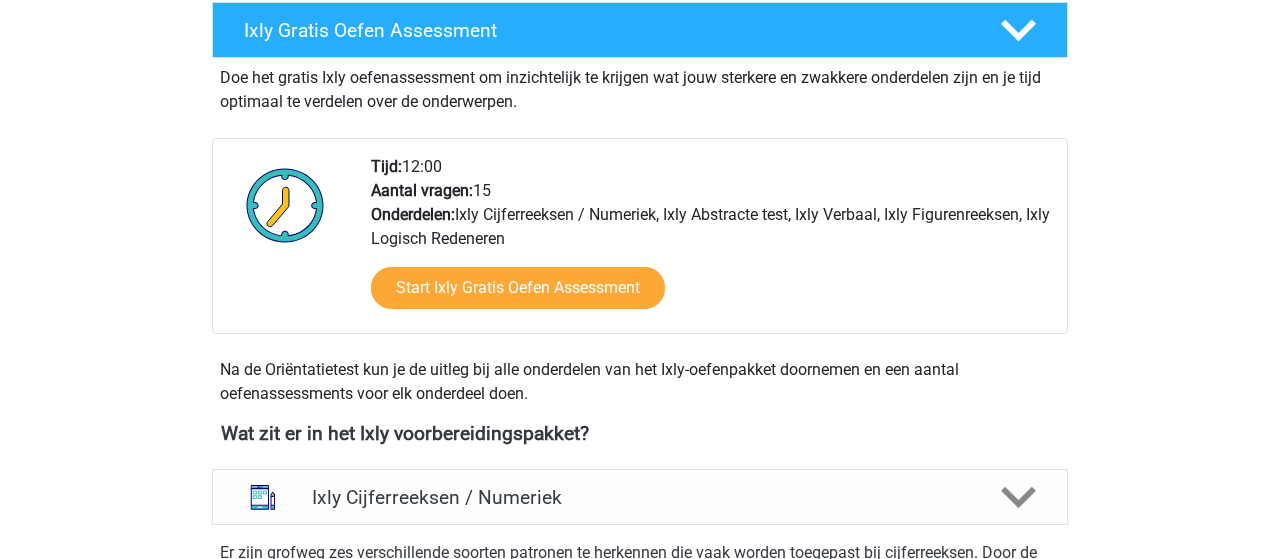 scroll, scrollTop: 312, scrollLeft: 0, axis: vertical 